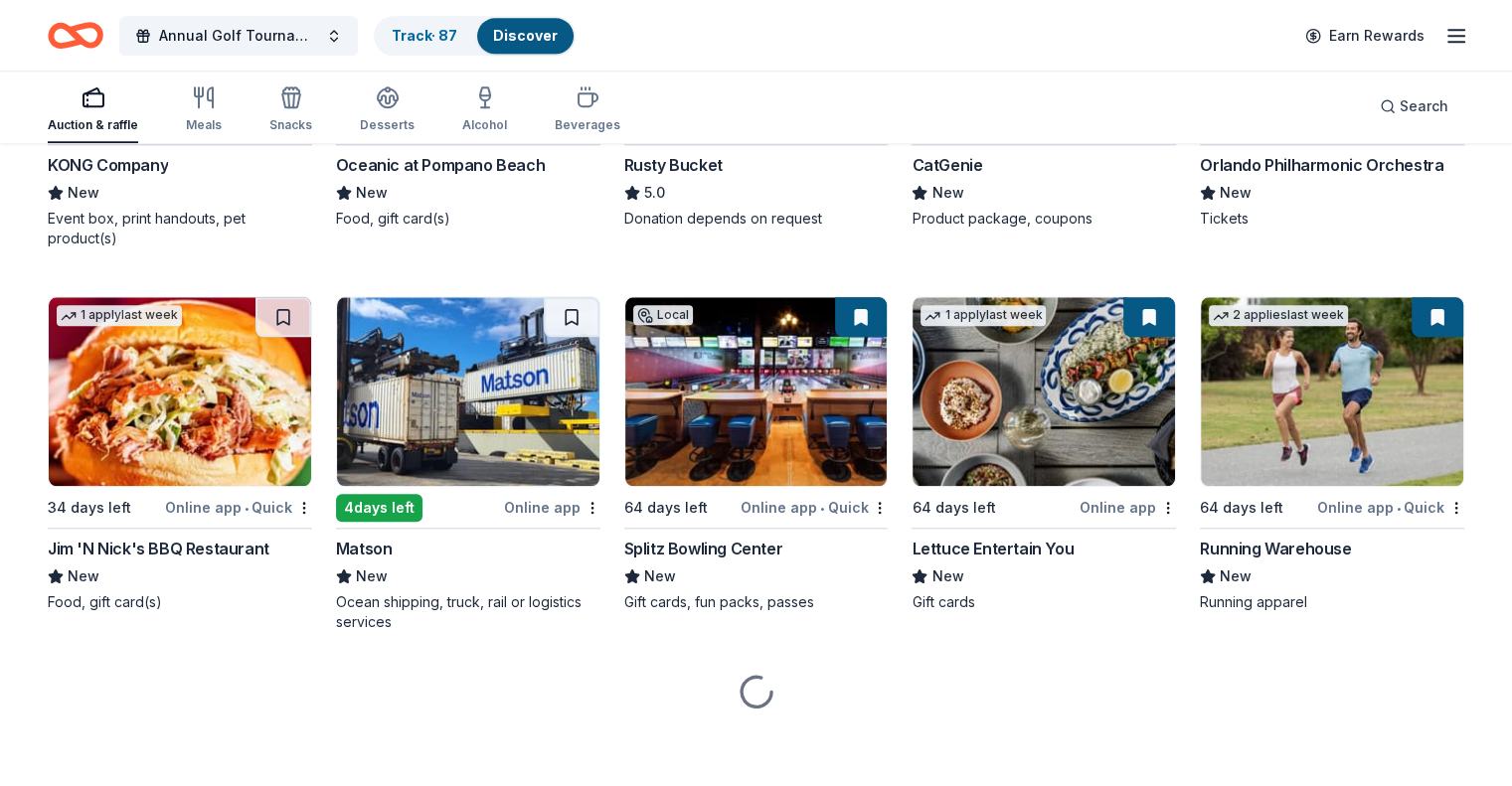 scroll, scrollTop: 1989, scrollLeft: 0, axis: vertical 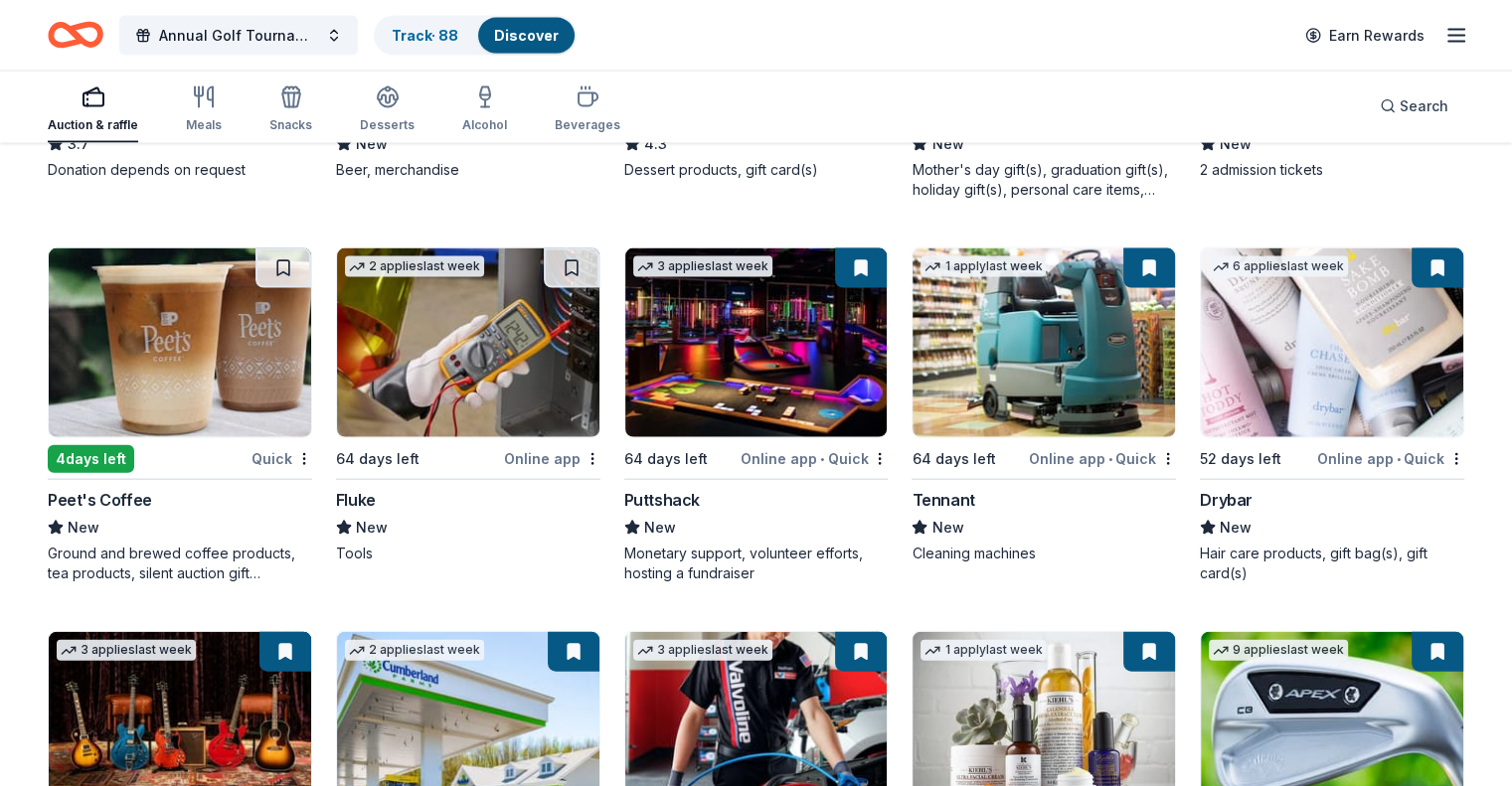 click at bounding box center [1332, 343] 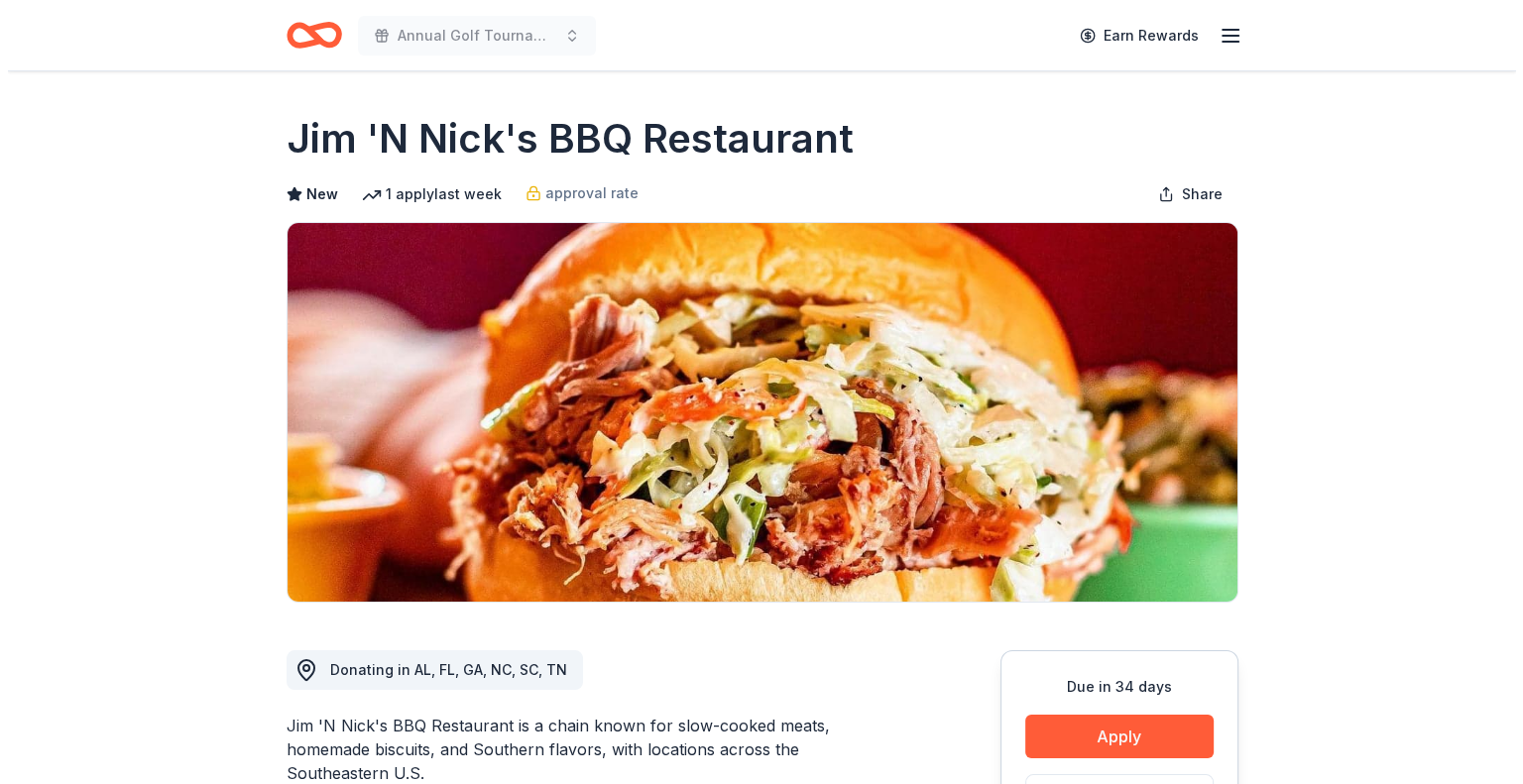 scroll, scrollTop: 198, scrollLeft: 0, axis: vertical 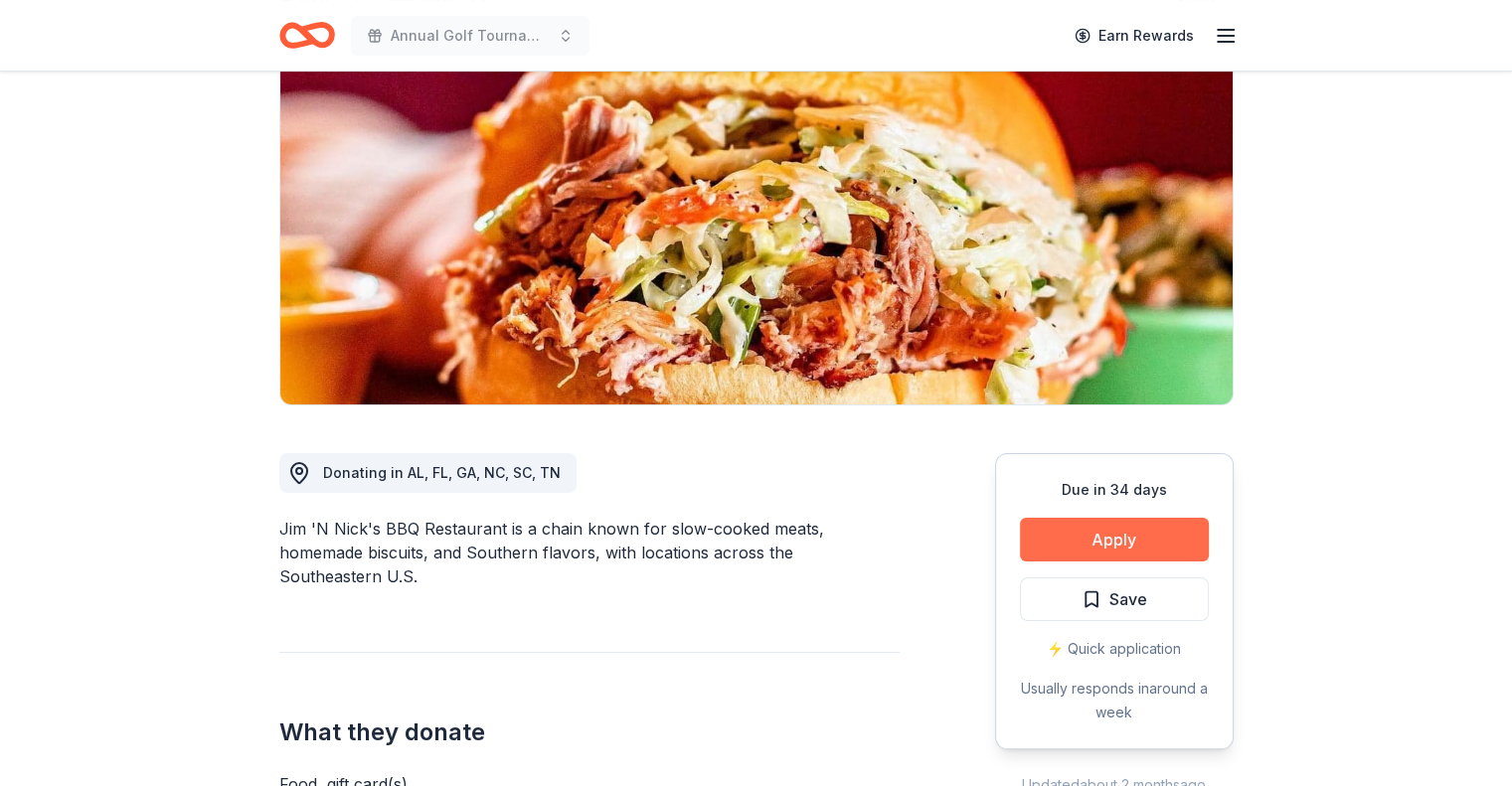 click on "Apply" at bounding box center [1114, 540] 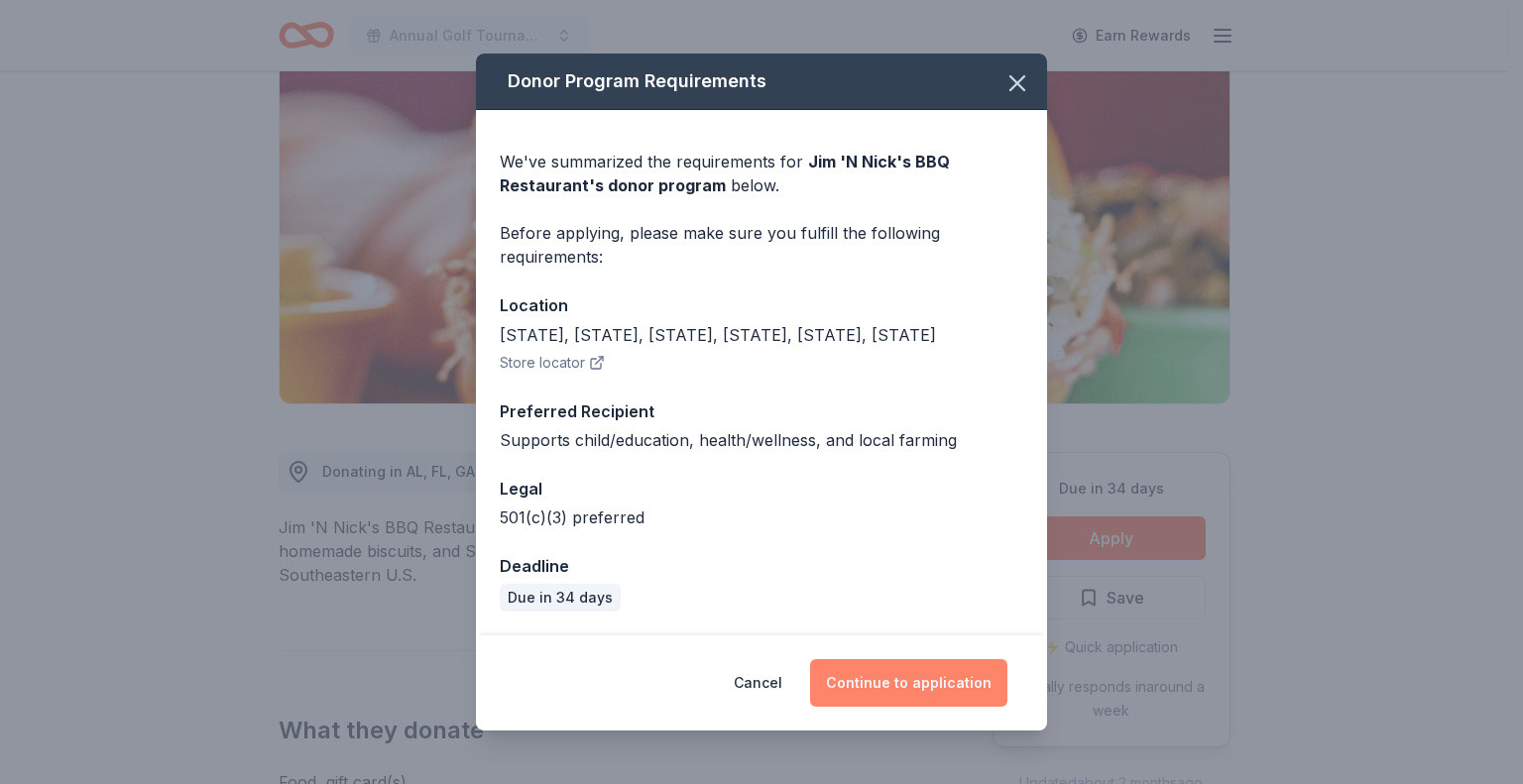 click on "Continue to application" at bounding box center (908, 683) 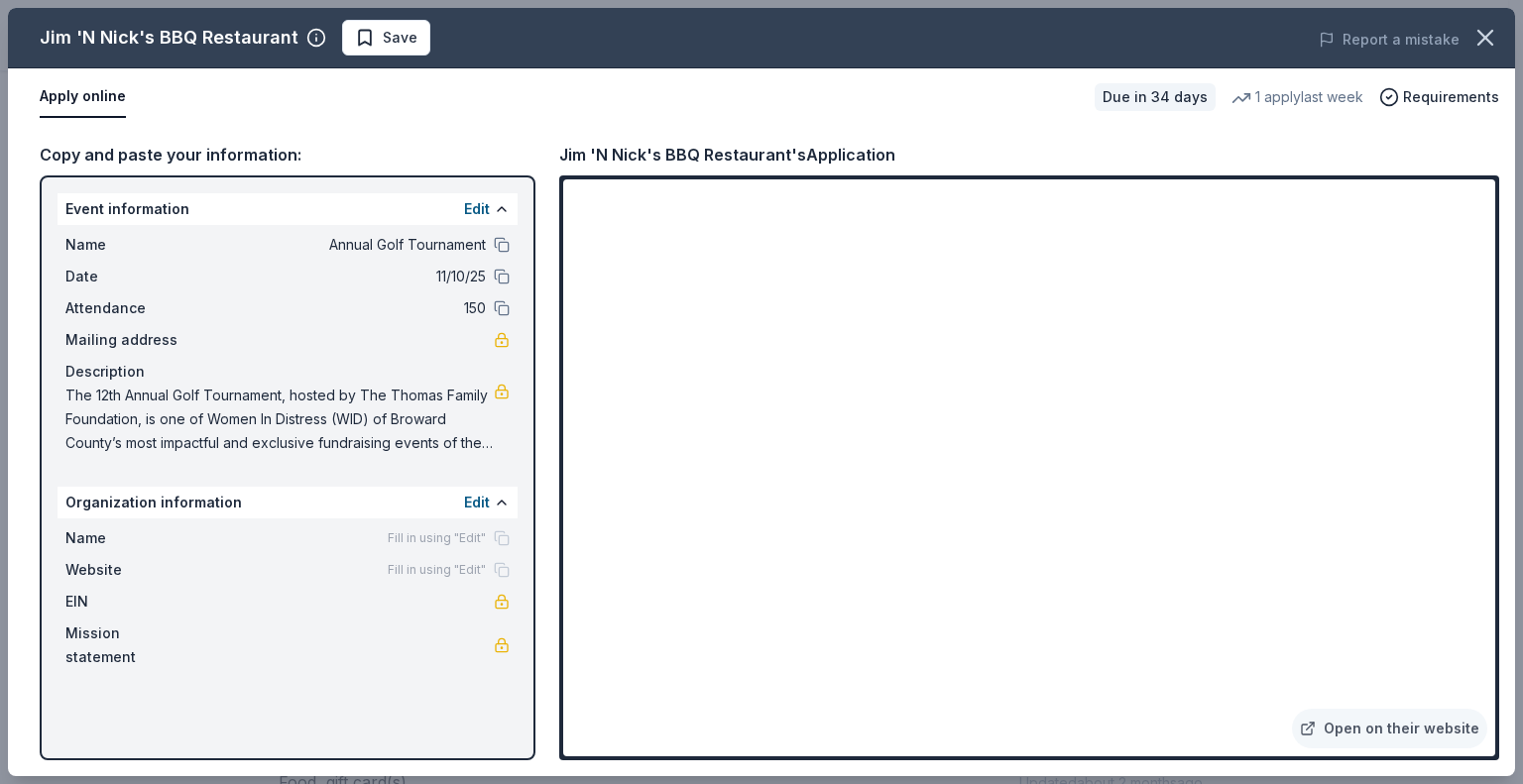 drag, startPoint x: 561, startPoint y: 152, endPoint x: 793, endPoint y: 161, distance: 232.1745 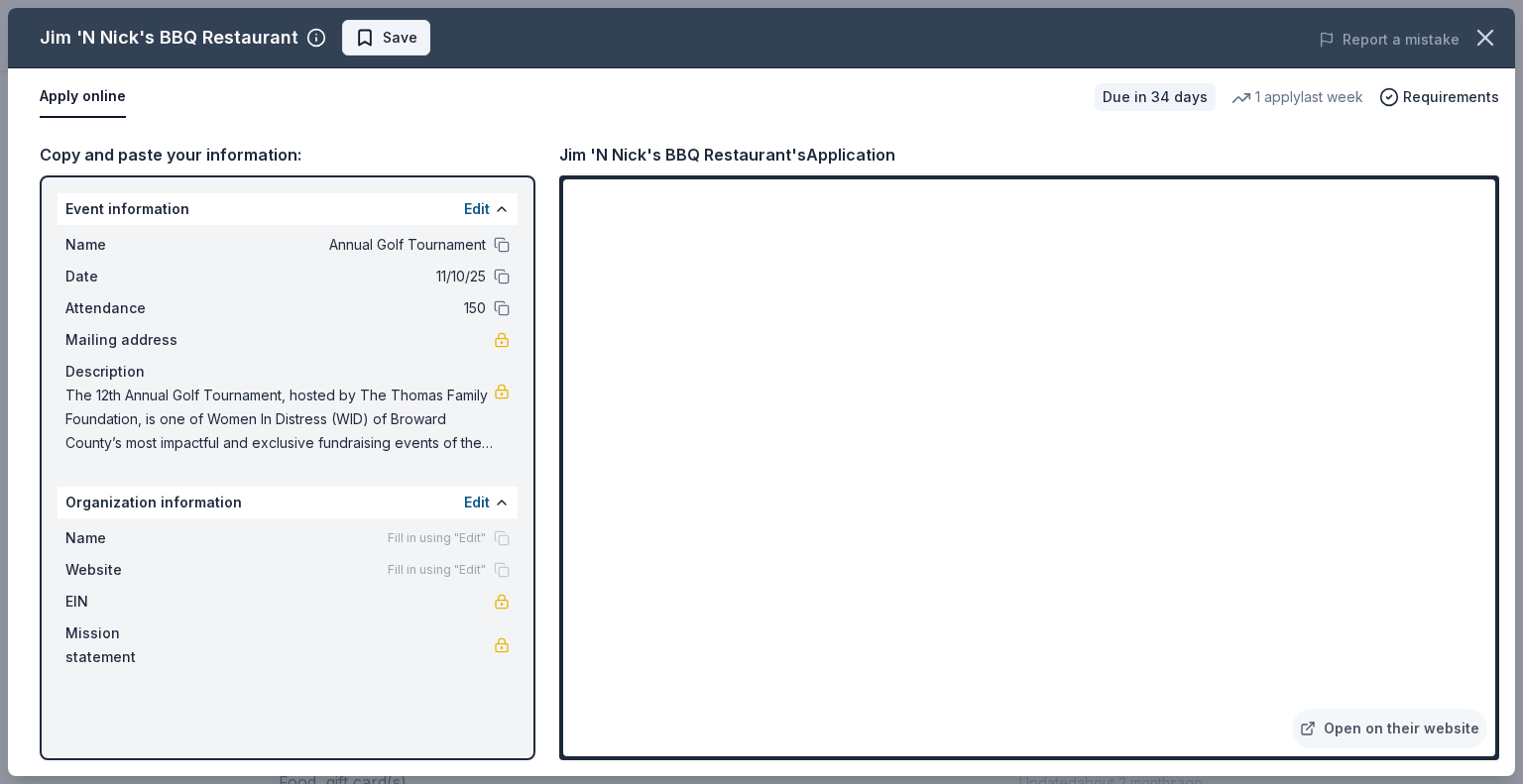 click on "Save" at bounding box center [400, 38] 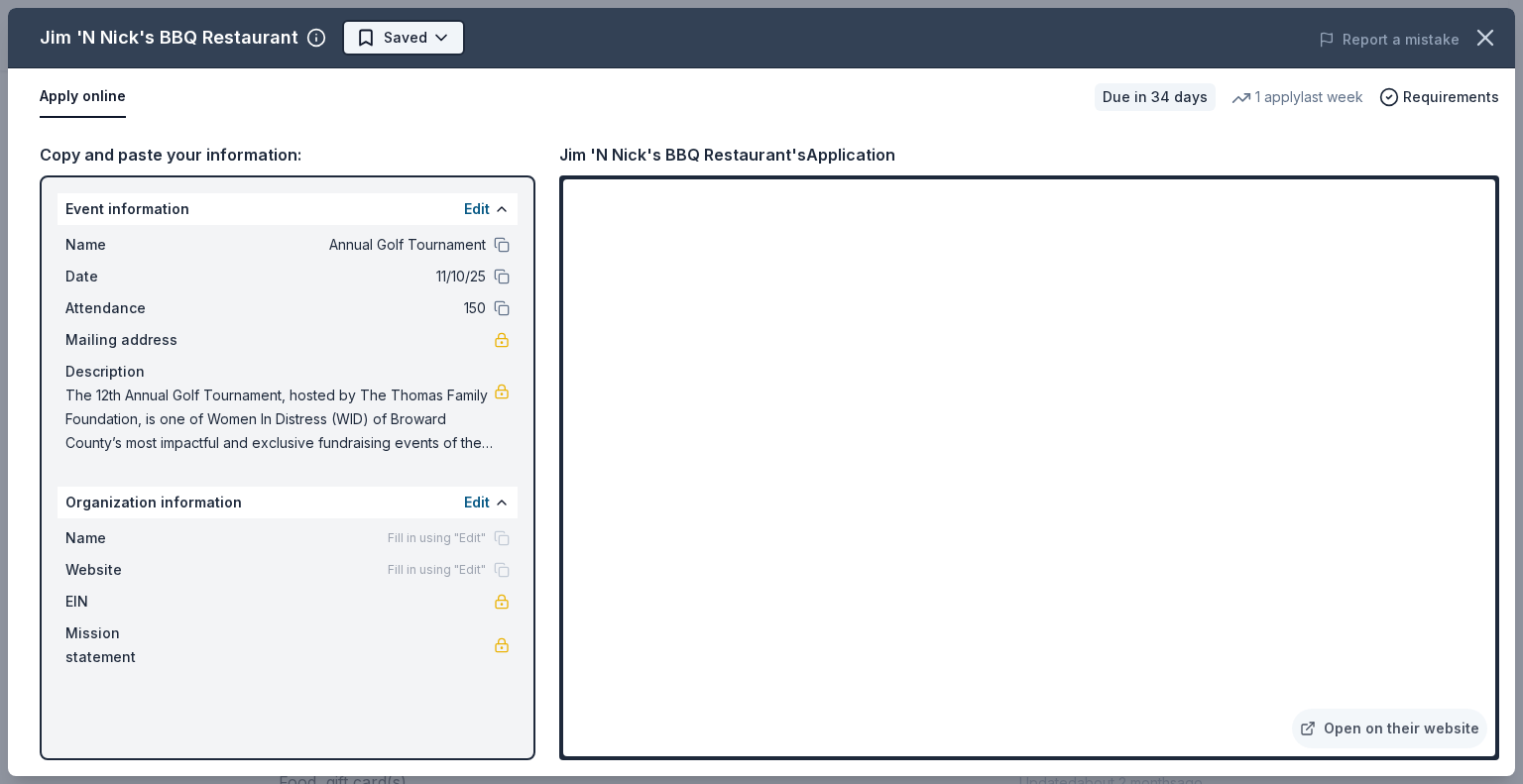 click on "Annual Golf Tournament Earn Rewards Due in 34 days Share Jim 'N Nick's BBQ Restaurant New 1   apply  last week approval rate Share Donating in AL, FL, GA, NC, SC, TN Jim 'N Nick's BBQ Restaurant is a chain known for slow-cooked meats, homemade biscuits, and Southern flavors, with locations across the Southeastern U.S. What they donate Food, gift card(s) Meals Auction & raffle Donation is small & easy to send to guests Who they donate to  Preferred Supports child/education, health/wellness, and local farming Children Education Health Wellness & Fitness 501(c)(3) preferred approval rate 20 % approved 30 % declined 50 % no response Upgrade to Pro to view approval rates and average donation values Due in 34 days Apply Saved ⚡️ Quick application Usually responds in  around a week Updated  about 2 months  ago Report a mistake New Be the first to review this company! Leave a review Similar donors 1   apply  last week 64 days left Culver's  New Food, gift card(s) 4   applies  last week 64 days left 3.3 Online app" at bounding box center (754, 193) 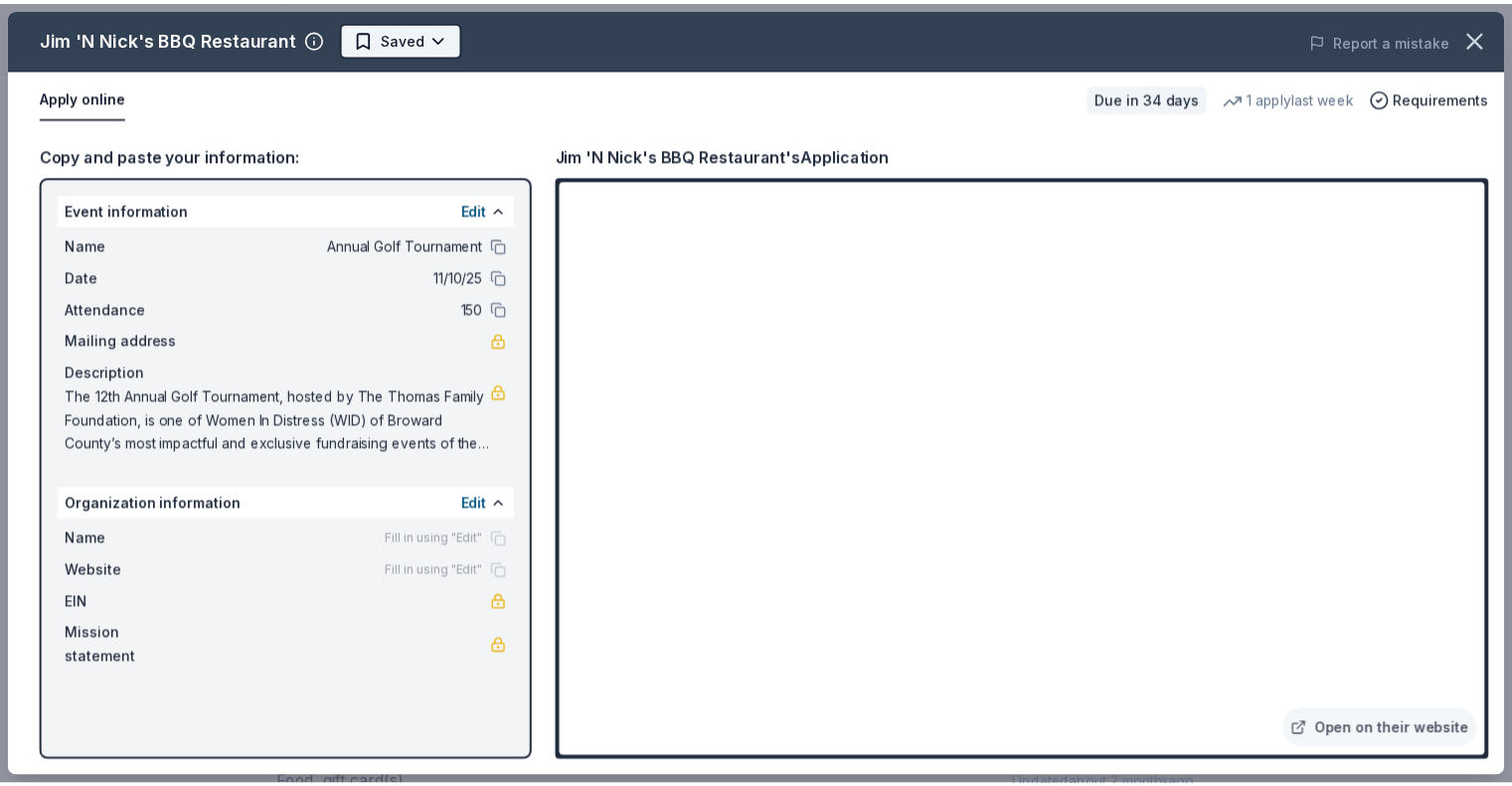 scroll, scrollTop: 0, scrollLeft: 0, axis: both 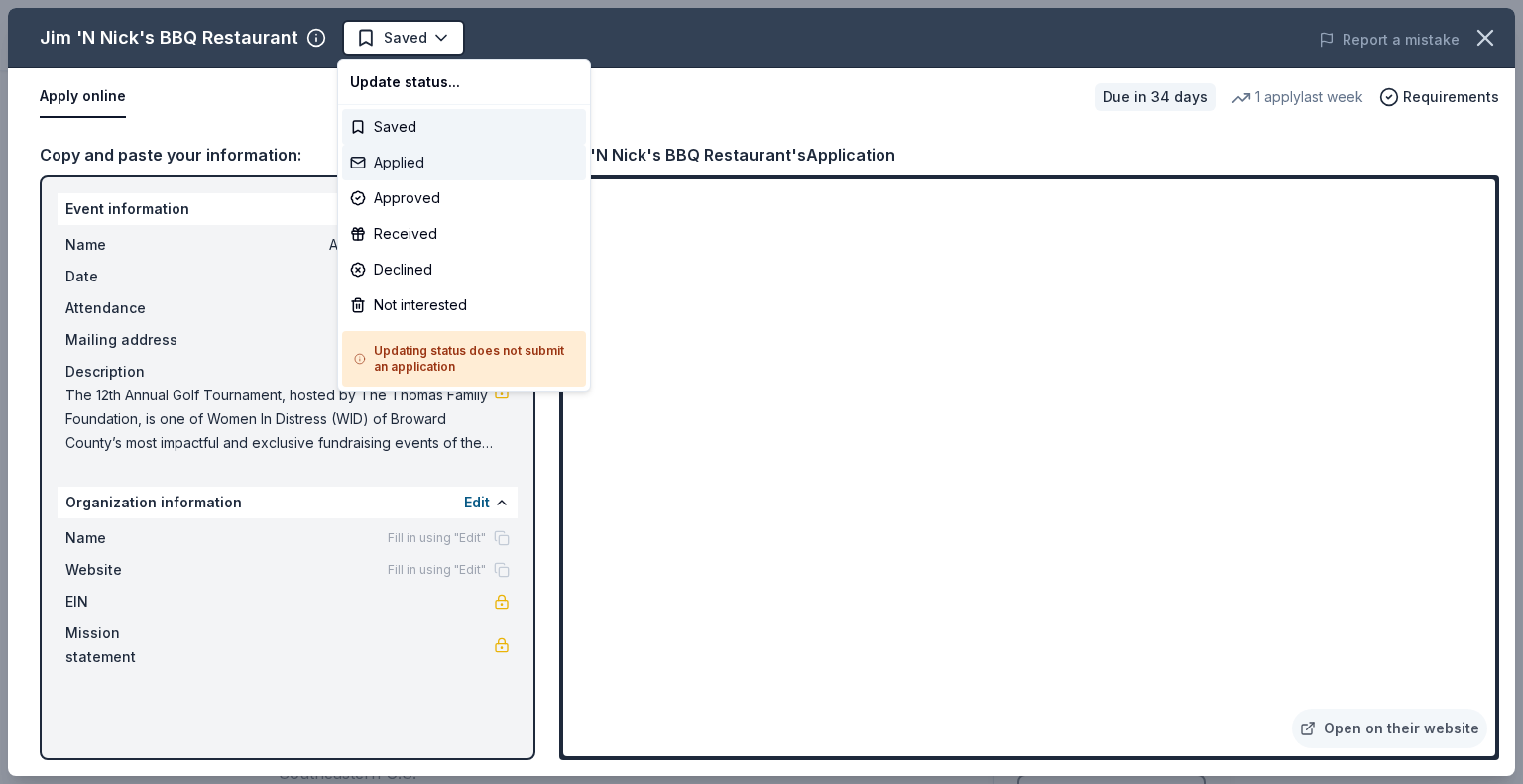 click on "Applied" at bounding box center (464, 163) 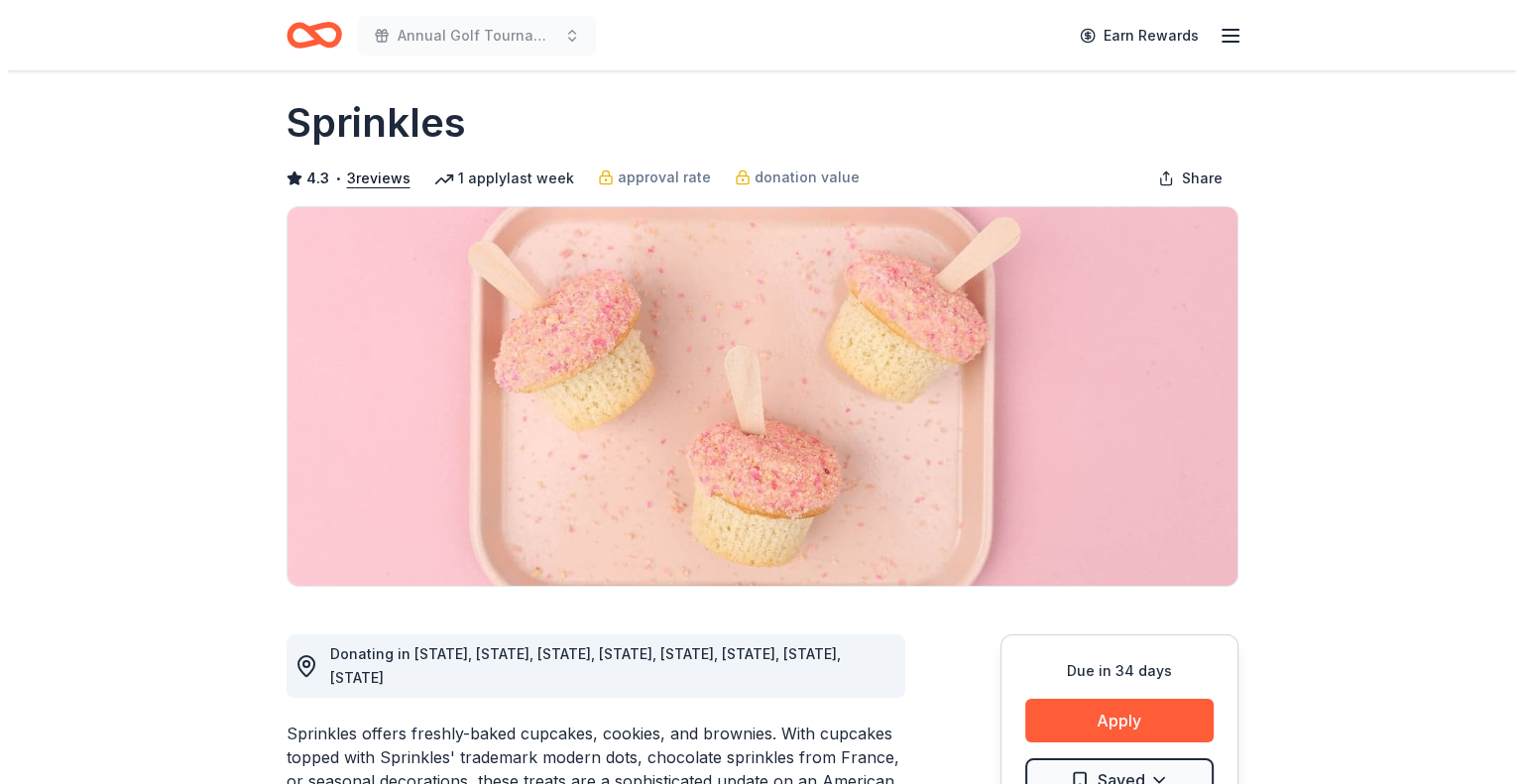 scroll, scrollTop: 396, scrollLeft: 0, axis: vertical 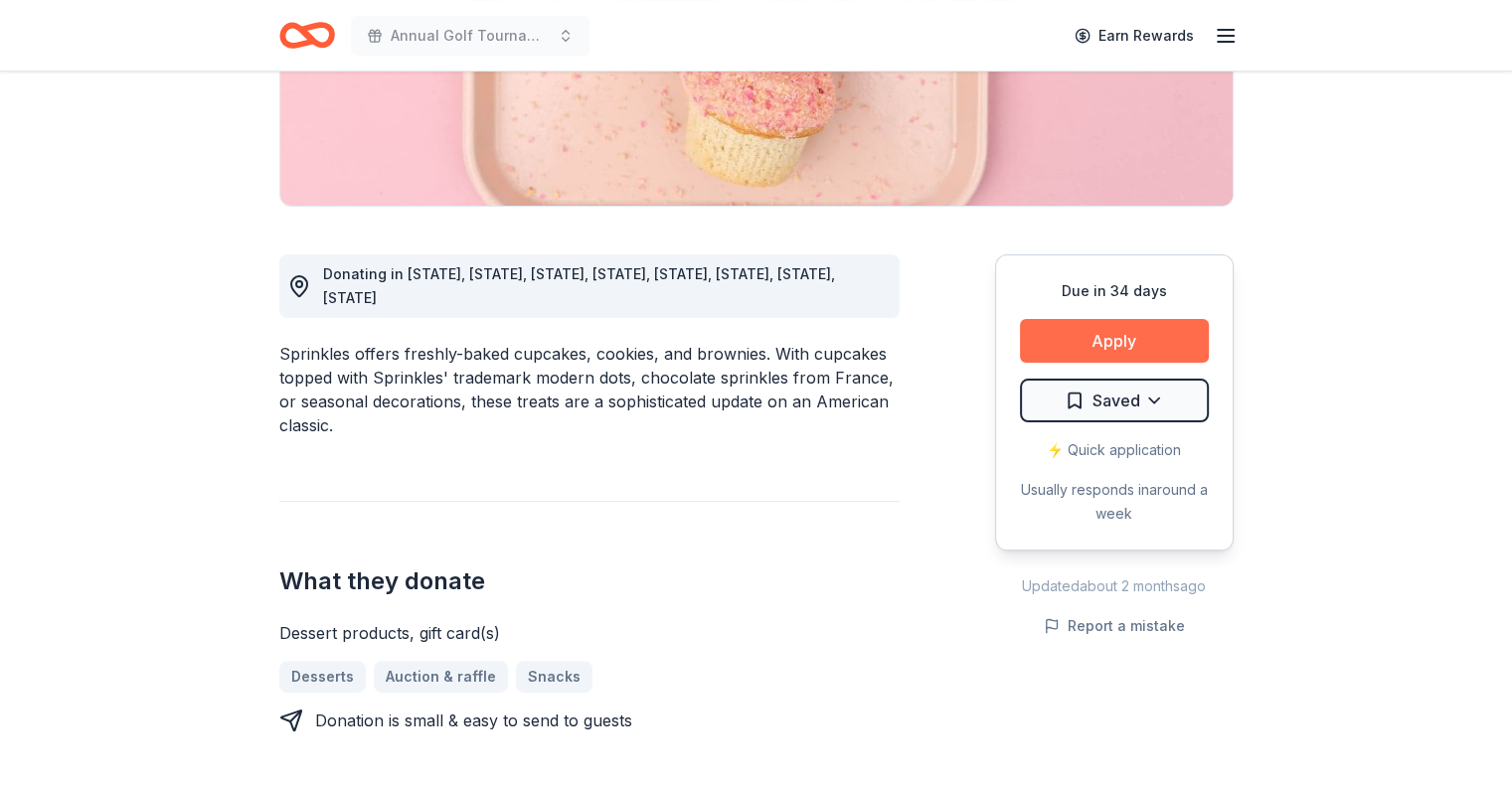 click on "Apply" at bounding box center [1114, 341] 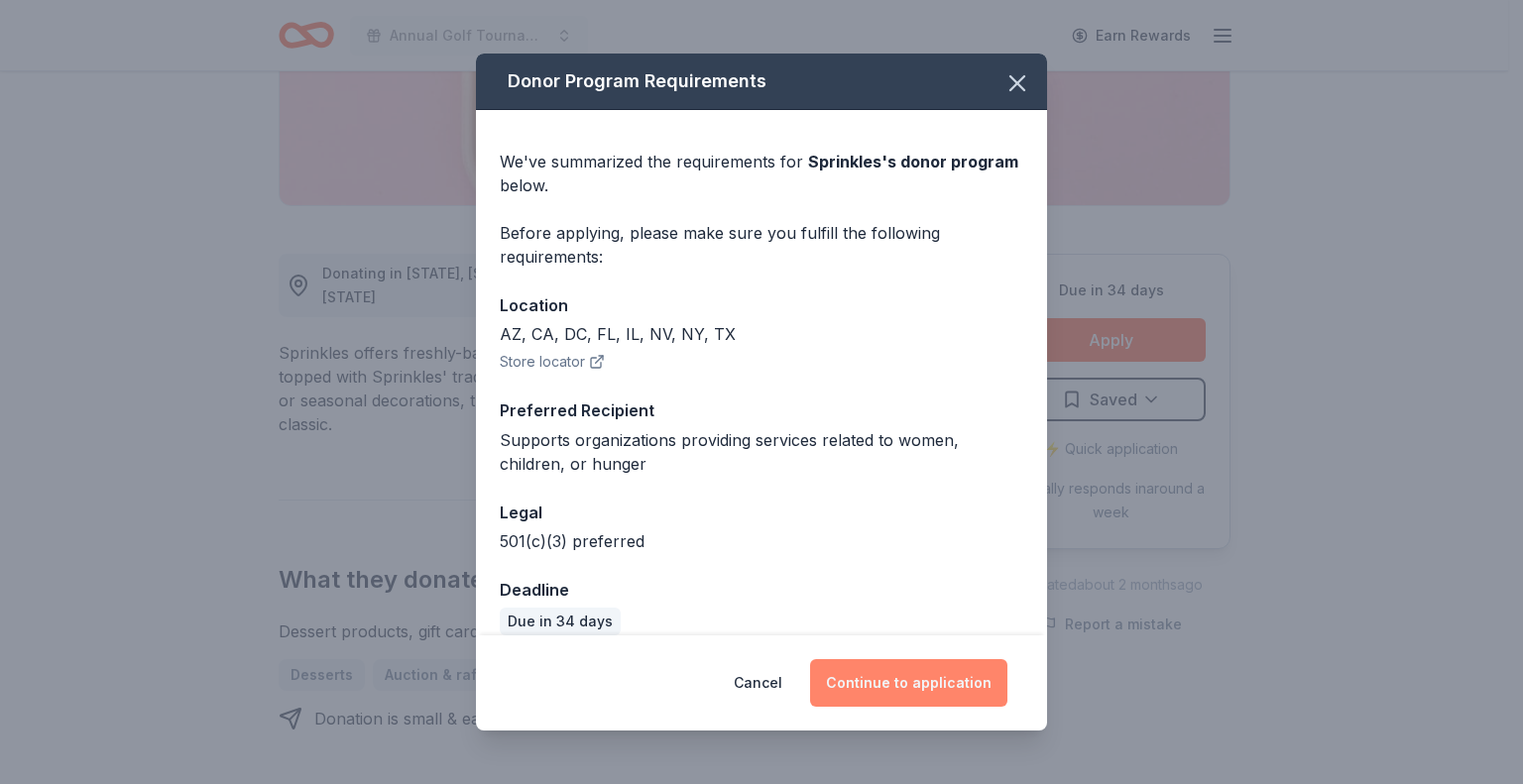 click on "Continue to application" at bounding box center (908, 683) 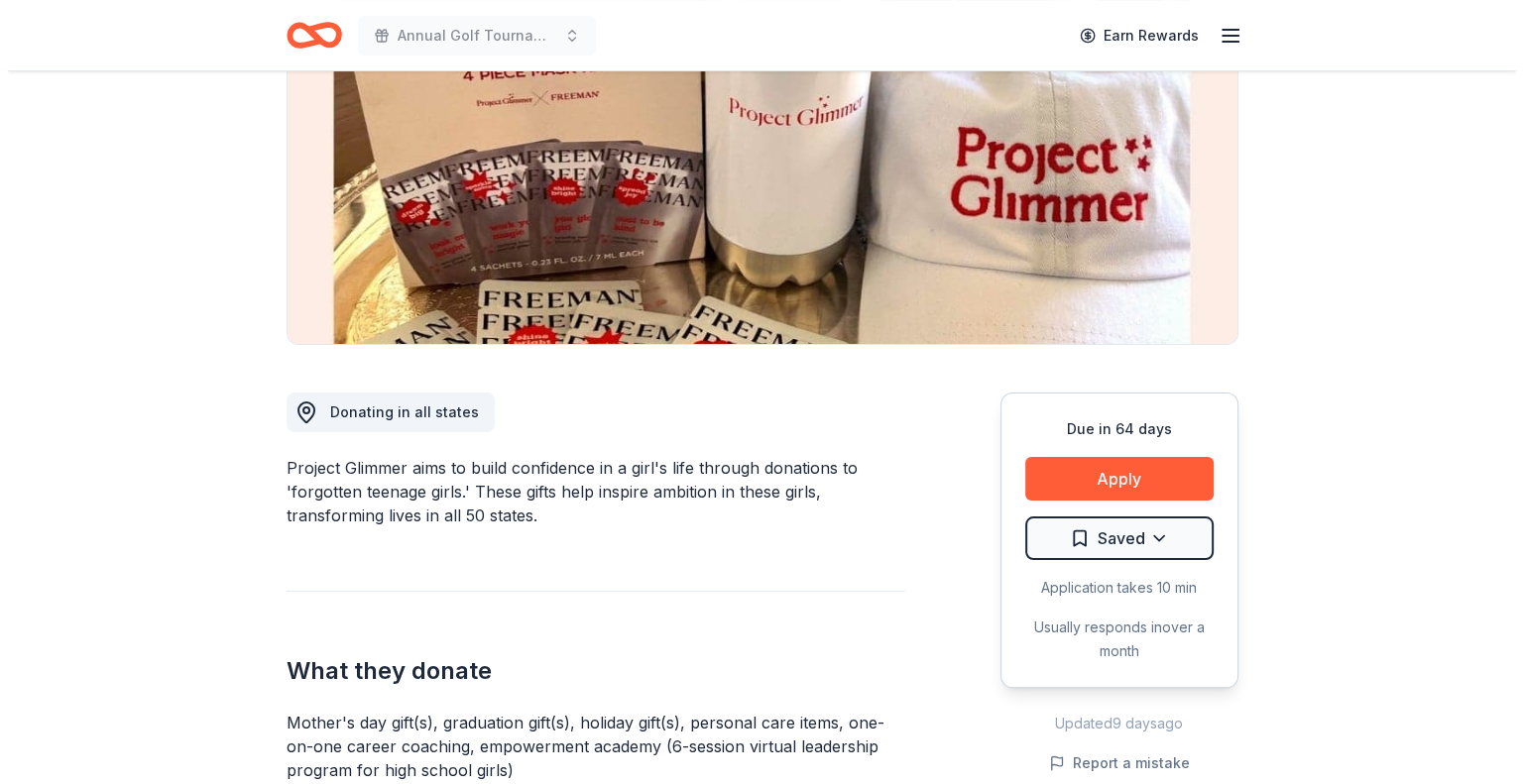 scroll, scrollTop: 297, scrollLeft: 0, axis: vertical 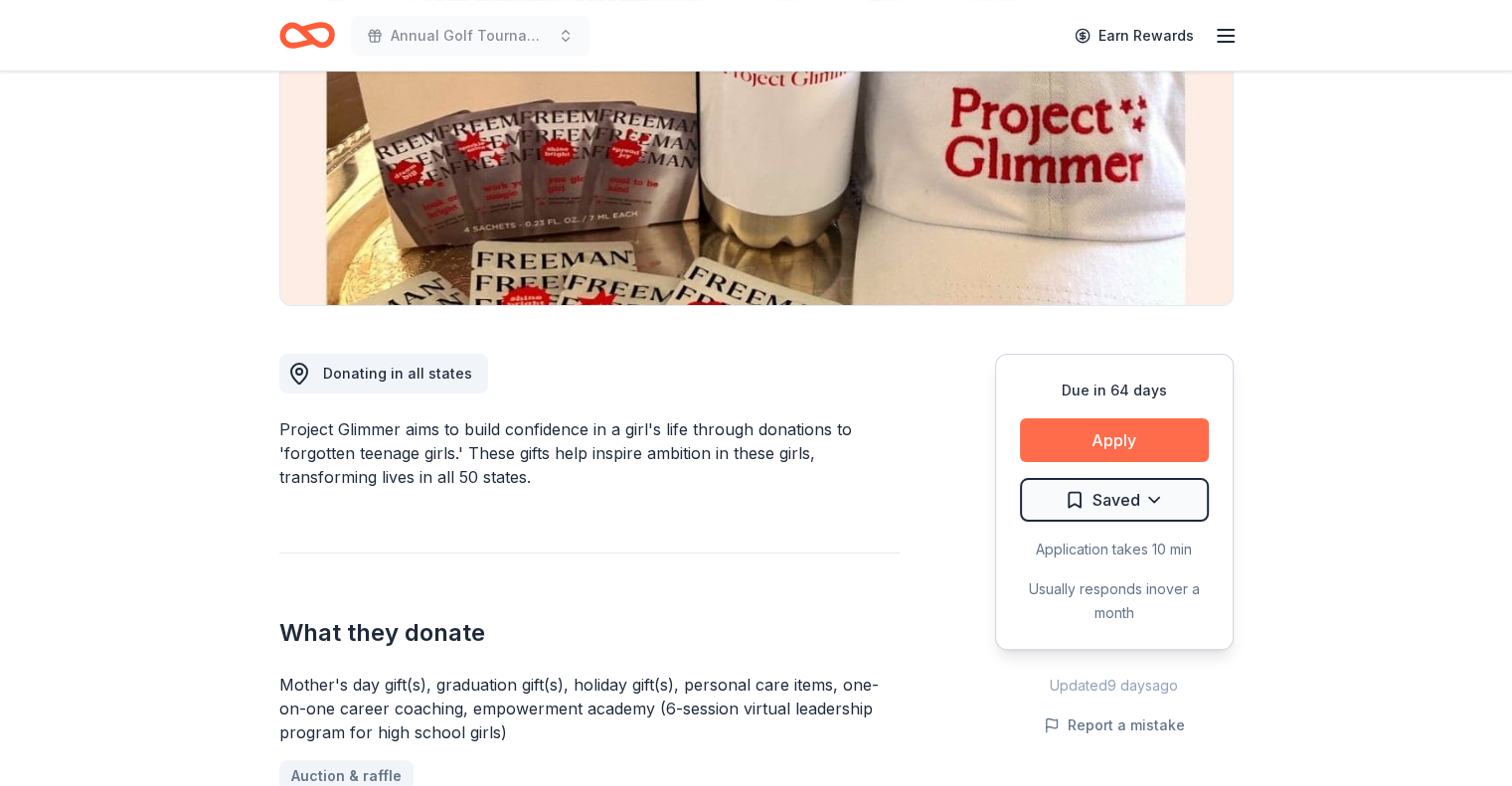 click on "Apply" at bounding box center (1114, 440) 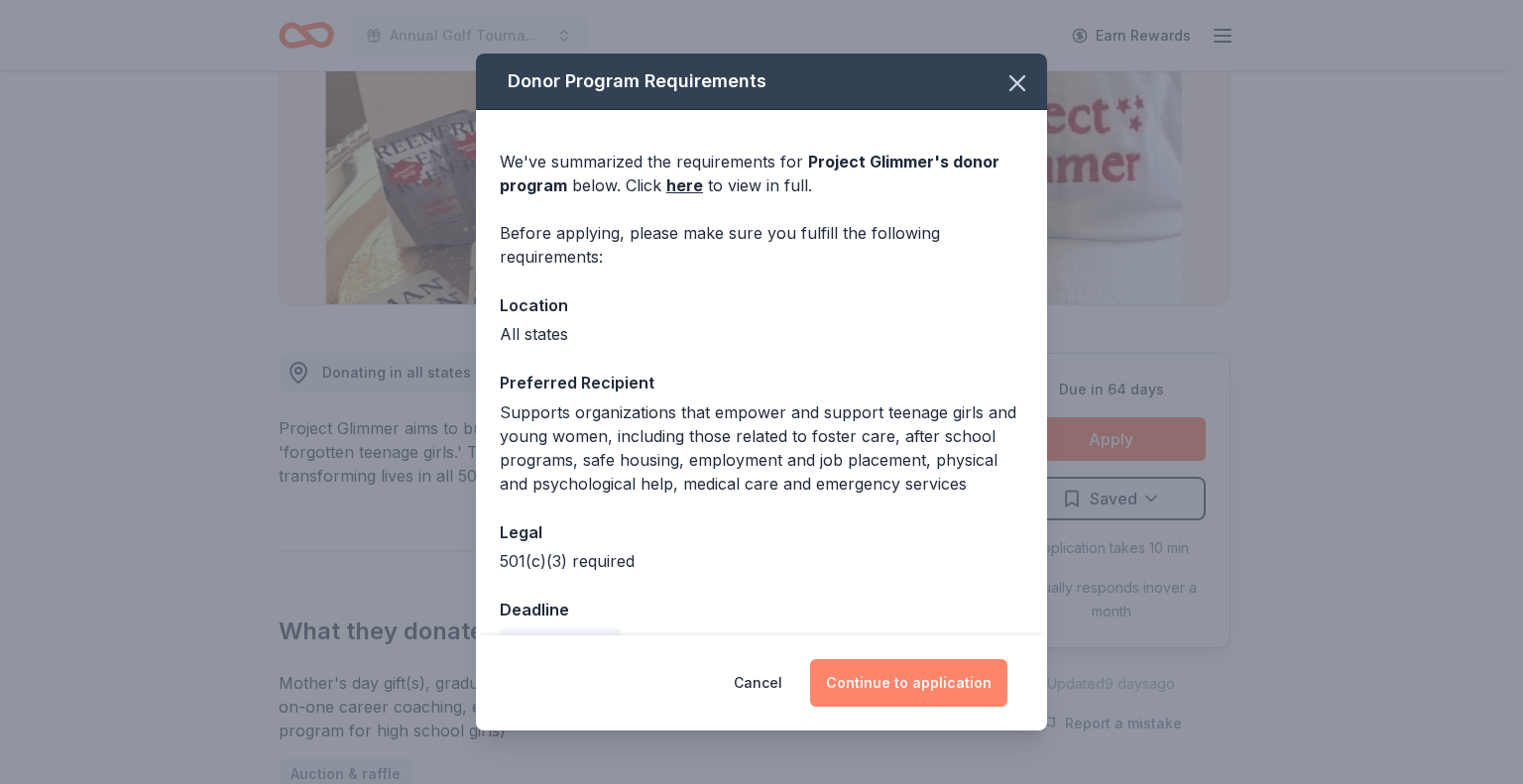 click on "Continue to application" at bounding box center (908, 683) 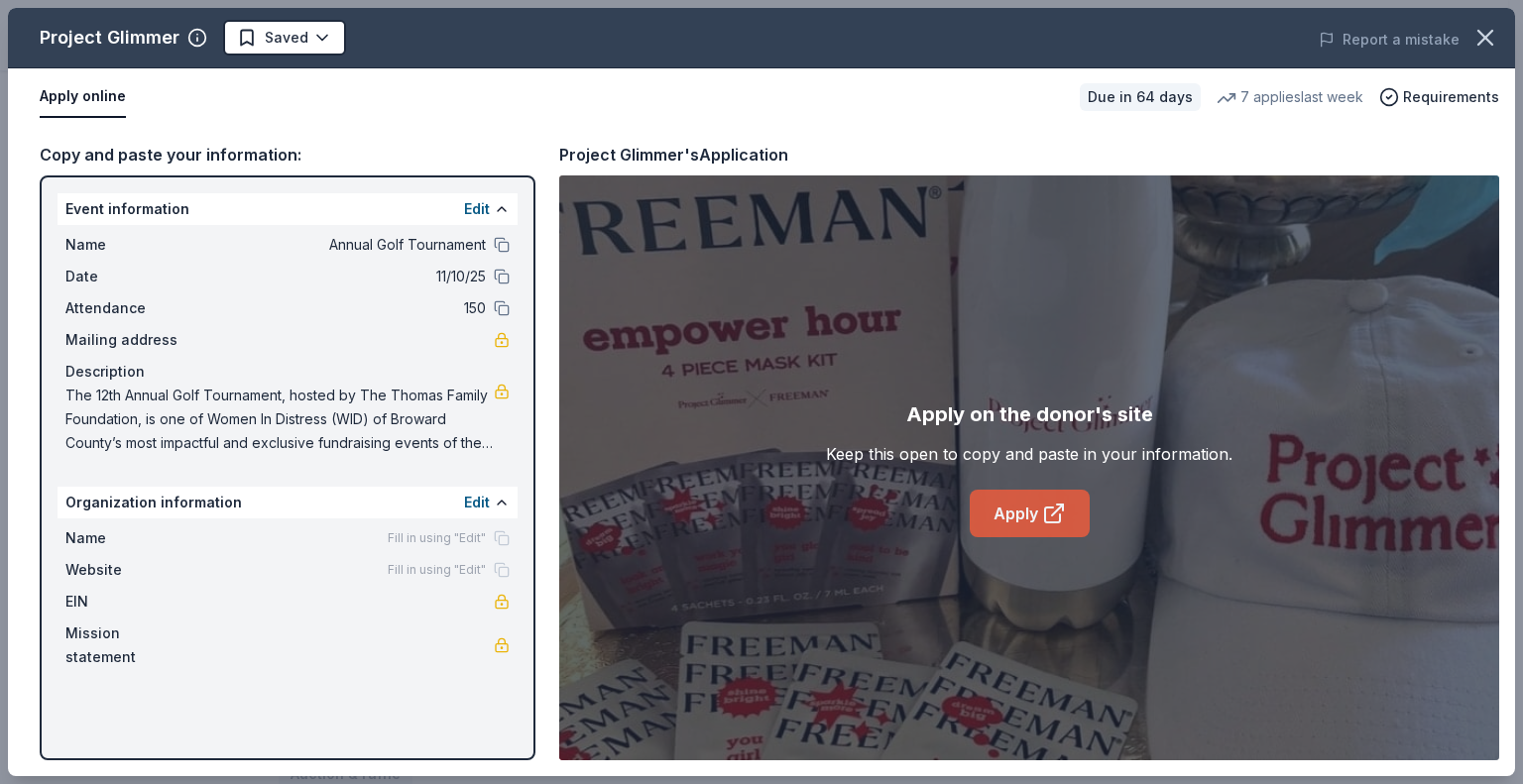 click on "Apply" at bounding box center [1029, 513] 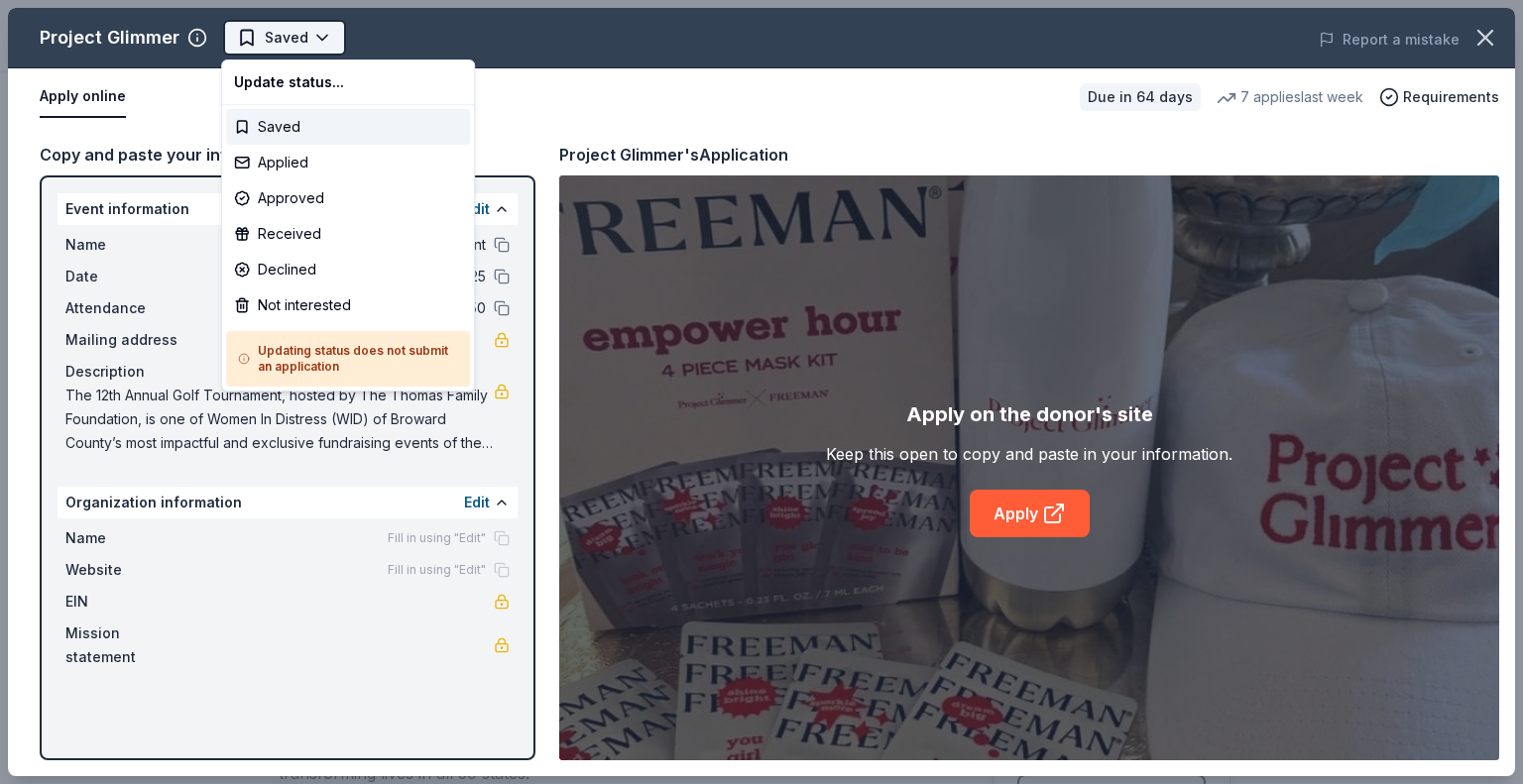 click on "Annual Golf Tournament Earn Rewards Due in 64 days Share Project Glimmer New • 1  reviews 7   applies  last week approval rate donation value Share Donating in all states Project Glimmer aims to build confidence in a girl's life through donations to 'forgotten teenage girls.' These gifts help inspire ambition in these girls, transforming lives in all 50 states. What they donate Mother's day gift(s), graduation gift(s), holiday gift(s), personal care items, one-on-one career coaching, empowerment academy (6-session virtual leadership program for high school girls) Auction & raffle Donation can be shipped to you Donation is small & easy to send to guests Who they donate to  Preferred Supports organizations that empower and support teenage girls and young women, including those related to foster care, after school programs, safe housing, employment and job placement, physical and psychological help, medical care and emergency services Children Education Health Poverty & Hunger Social Justice 501(c)(3) required" at bounding box center [762, 392] 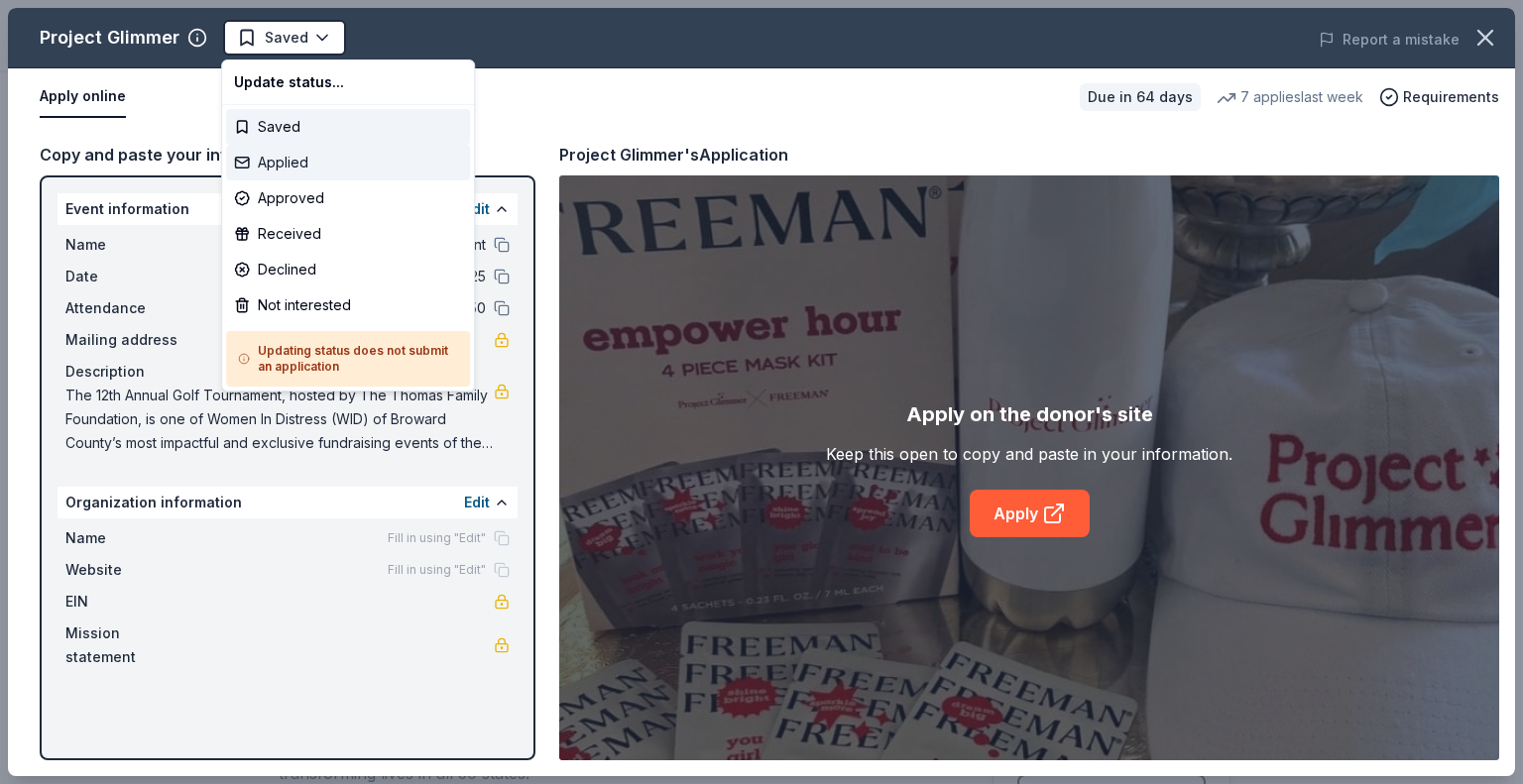 click on "Applied" at bounding box center (348, 163) 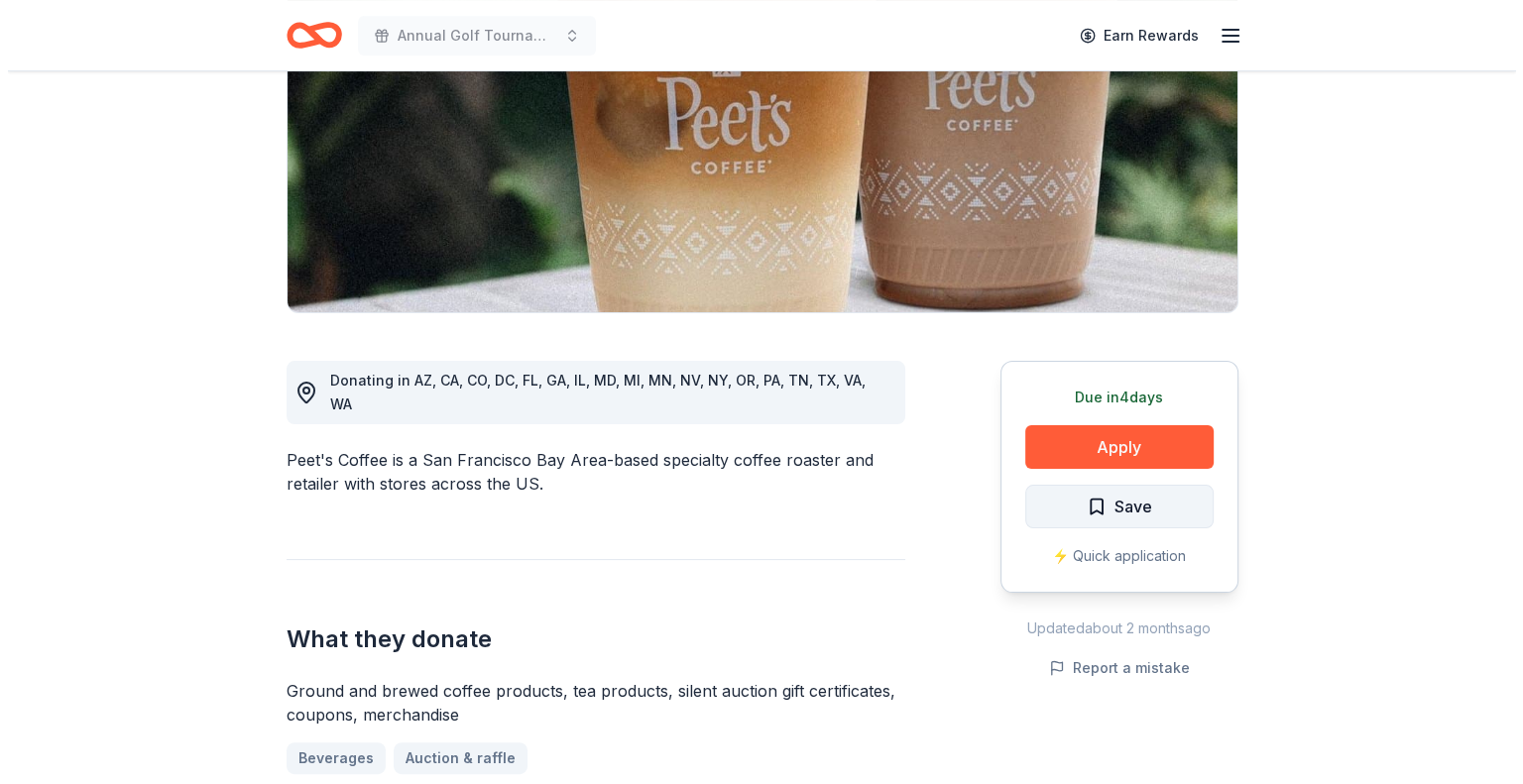 scroll, scrollTop: 297, scrollLeft: 0, axis: vertical 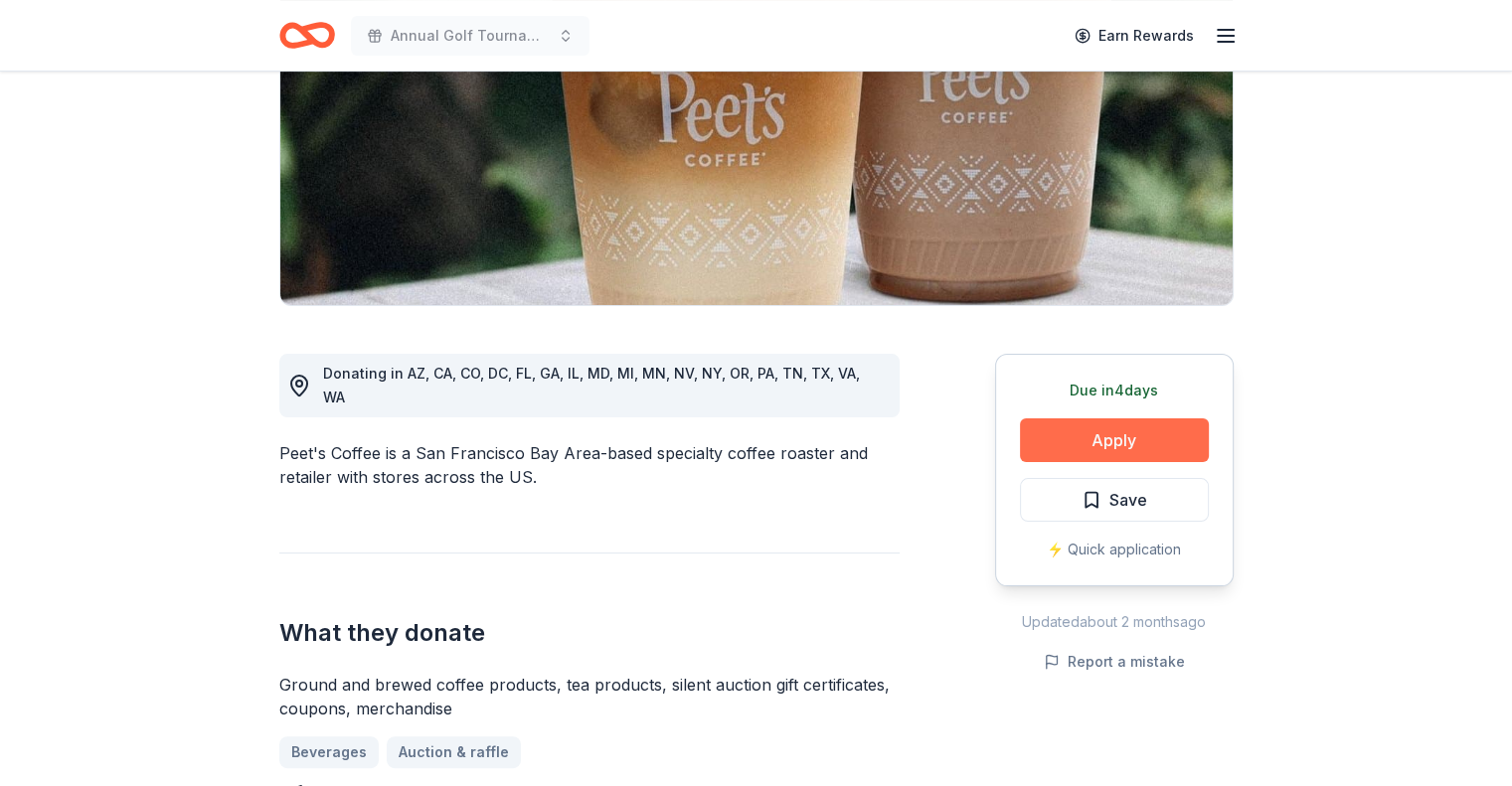 click on "Apply" at bounding box center [1114, 440] 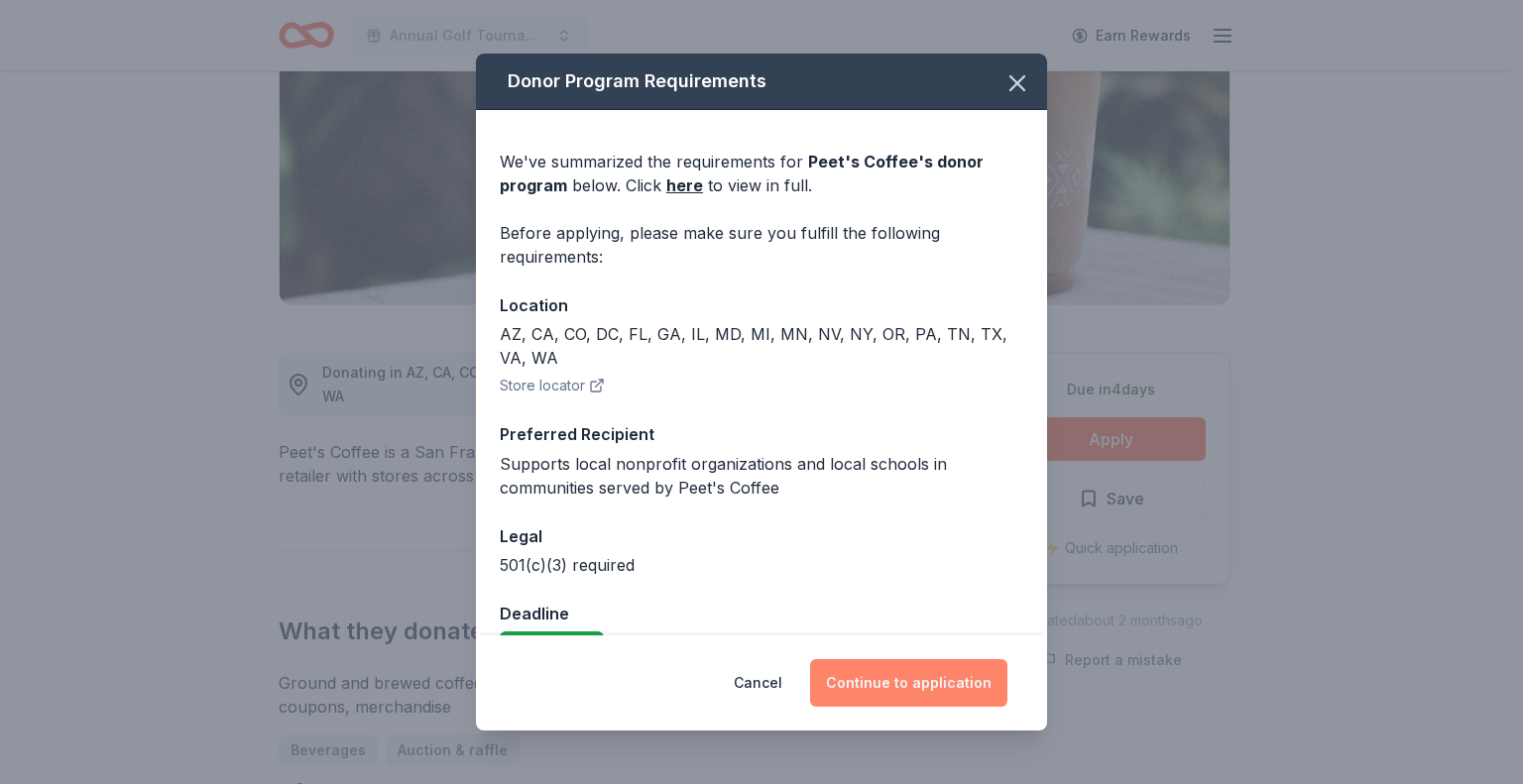click on "Continue to application" at bounding box center (908, 683) 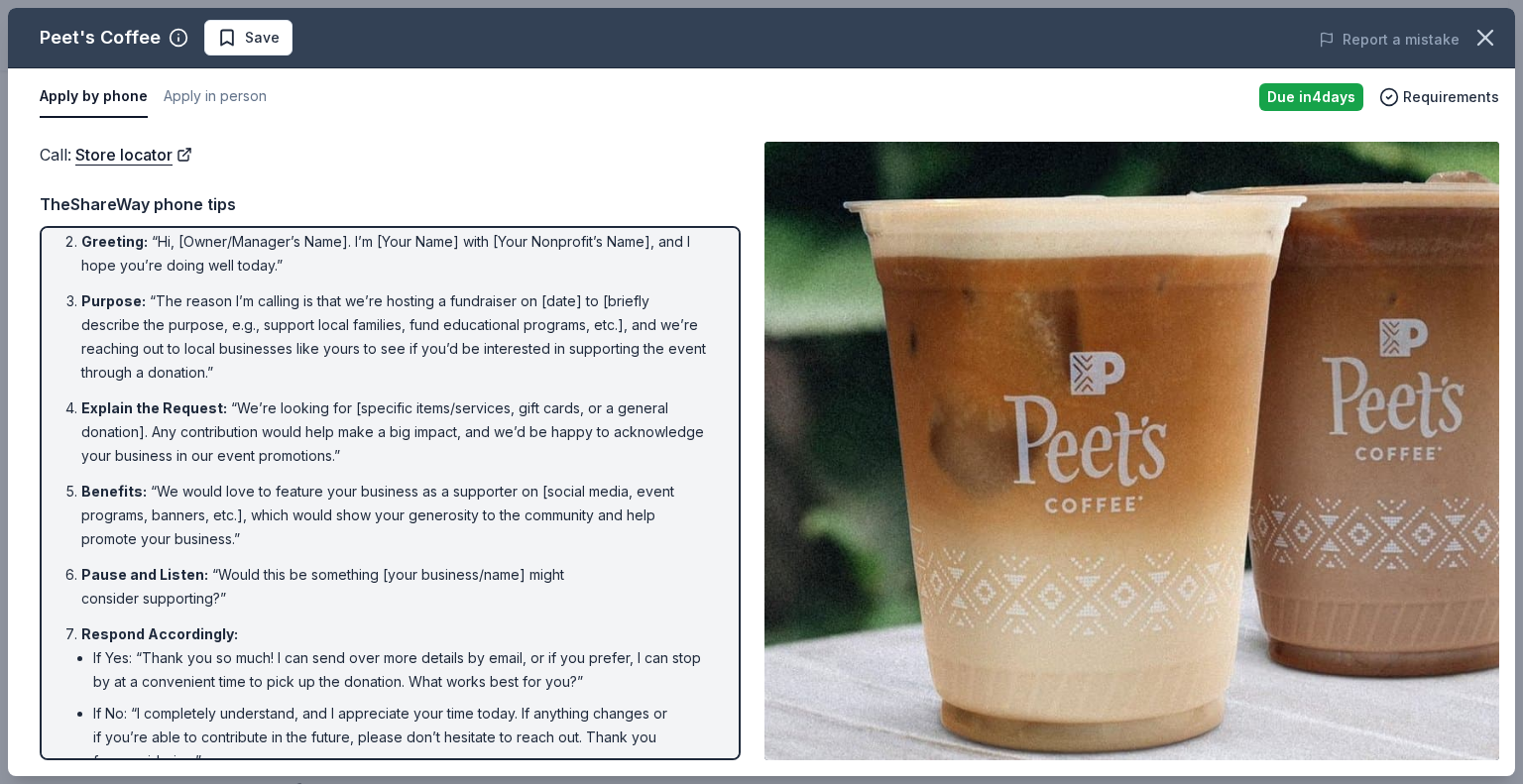 scroll, scrollTop: 162, scrollLeft: 0, axis: vertical 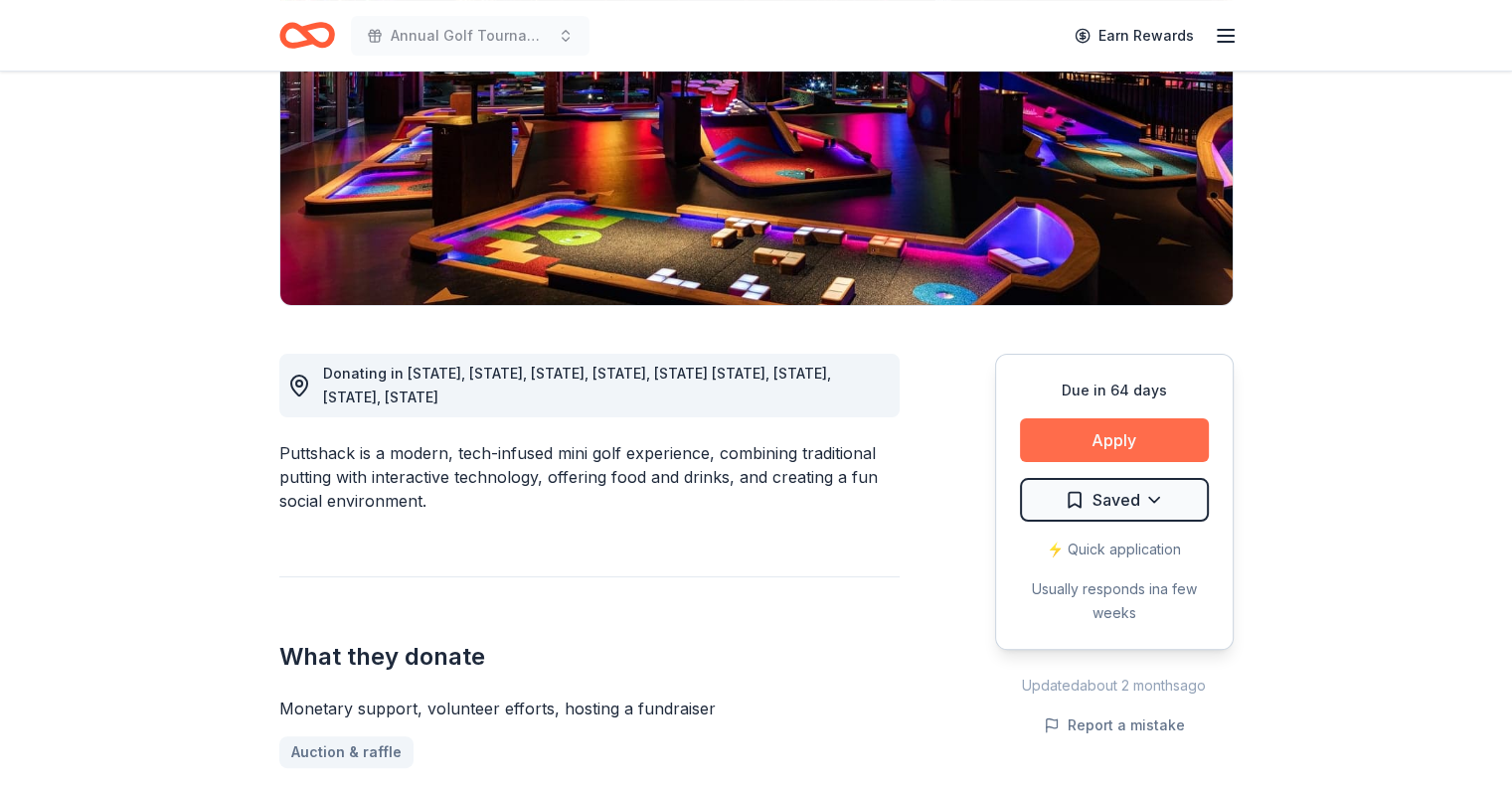 click on "Apply" at bounding box center (1114, 440) 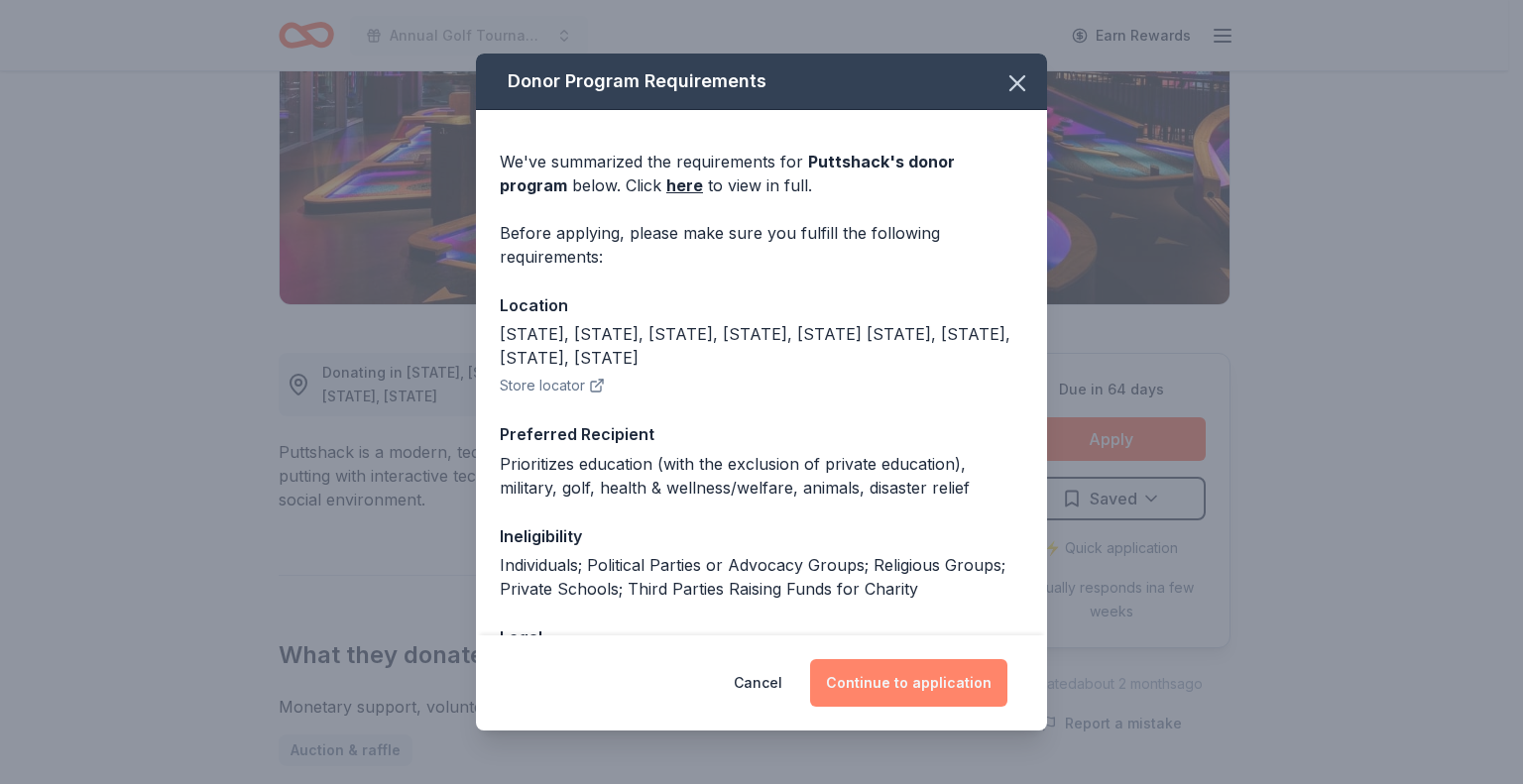 click on "Continue to application" at bounding box center [908, 683] 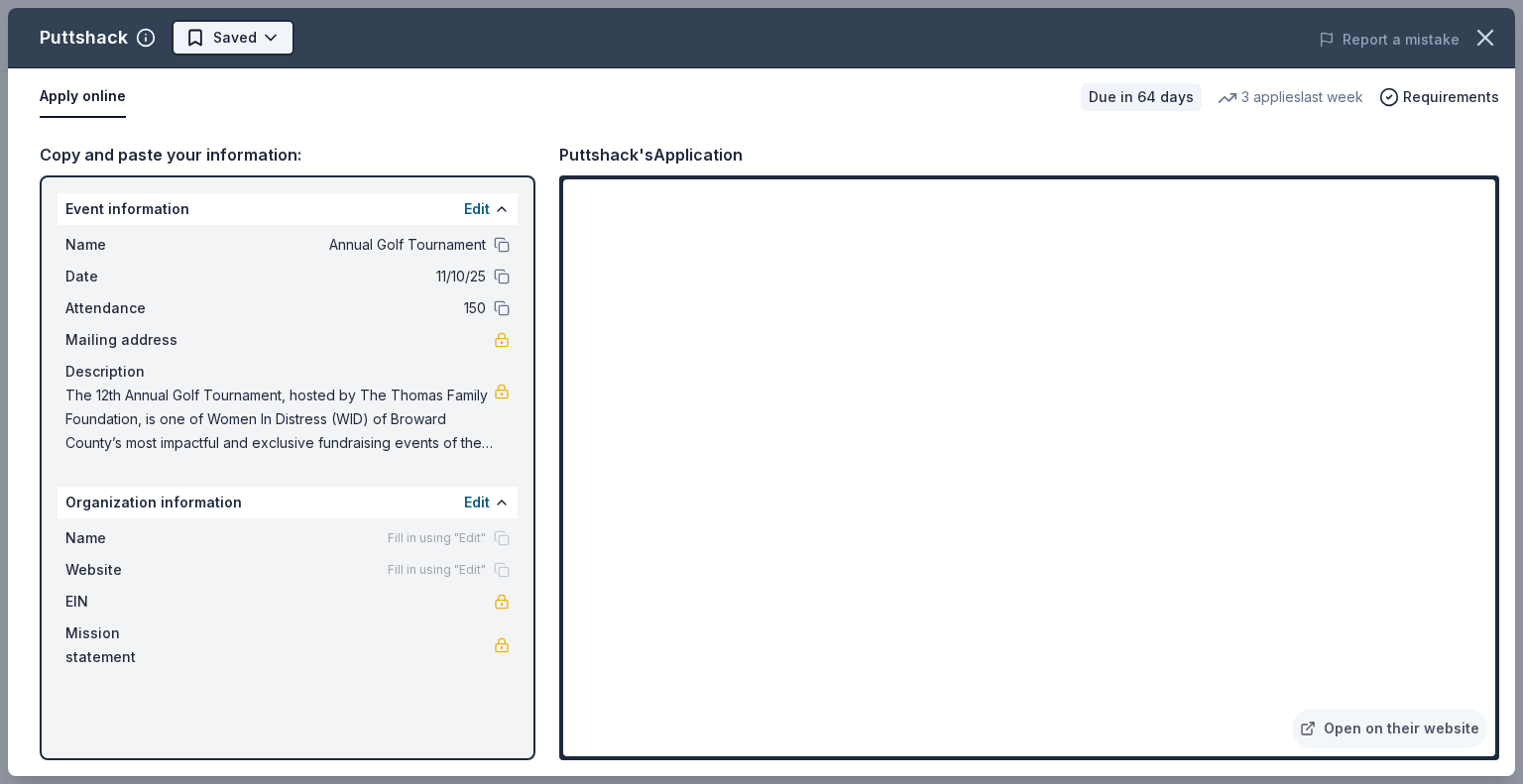 click on "Annual Golf Tournament Earn Rewards Due in 64 days Share Puttshack New 3 applies last week approval rate donation value Share Donating in [STATE], [STATE], [STATE], [STATE], [STATE] [STATE], [STATE], [STATE], [STATE] Puttshack is a modern, tech-infused mini golf experience, combining traditional putting with interactive technology, offering food and drinks, and creating a fun social environment. What they donate Monetary support, volunteer efforts, hosting a fundraiser Auction & raffle Donation can be picked up Donation is small & easy to send to guests Who they donate to Preferred Prioritizes education (with the exclusion of private education), military, golf, health & wellness/welfare, animals, disaster relief
Animals Disaster Relief Education Military Wellness & Fitness 501(c)(3) preferred Ineligible Individuals; Political Parties or Advocacy Groups; Religious Groups; Private Schools; Third Parties Raising Funds for Charity
Individuals Political Religious Schools Due in 64 days Apply Saved ⚡️ Quick application Usually responds in Updated" at bounding box center [762, 94] 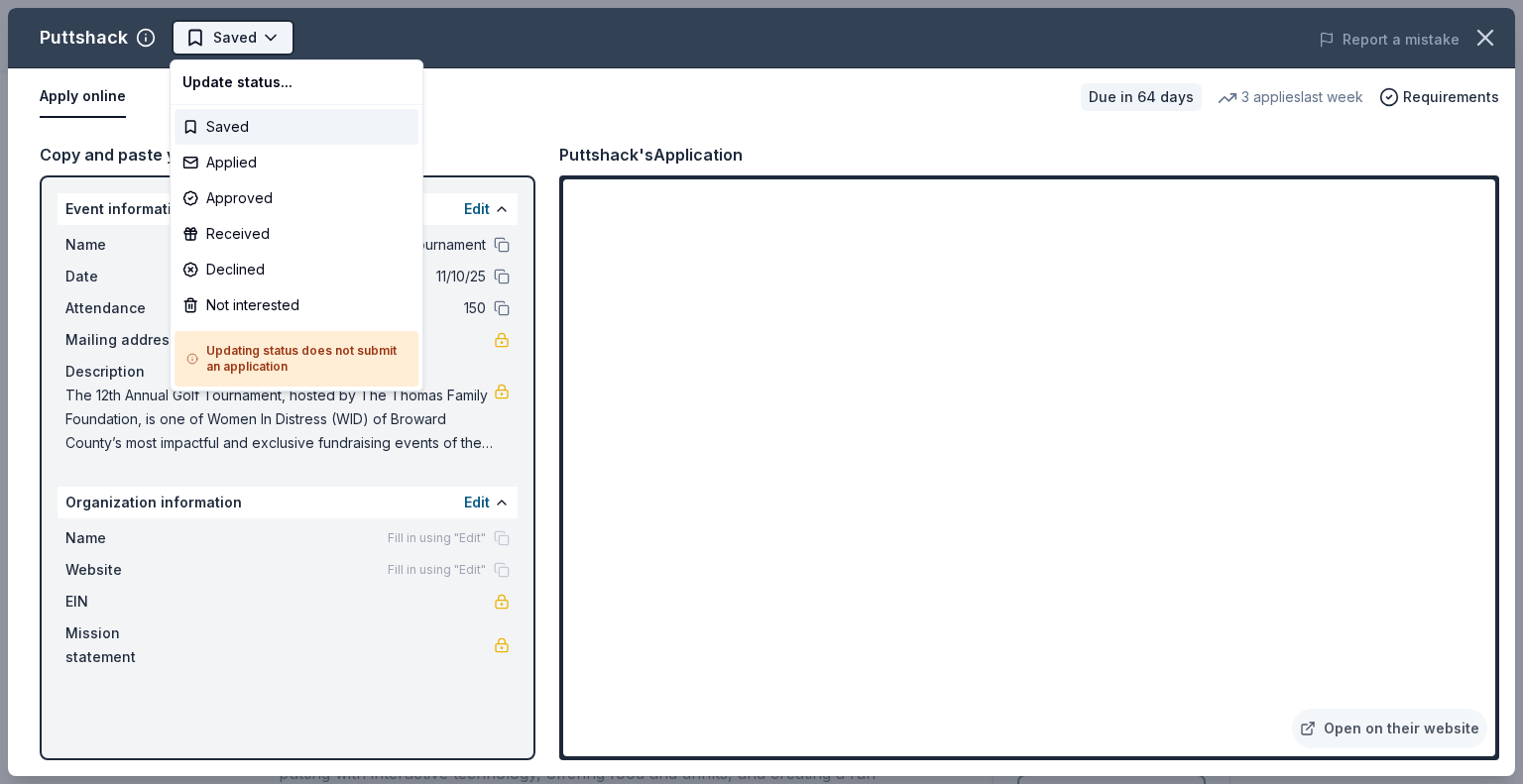 scroll, scrollTop: 0, scrollLeft: 0, axis: both 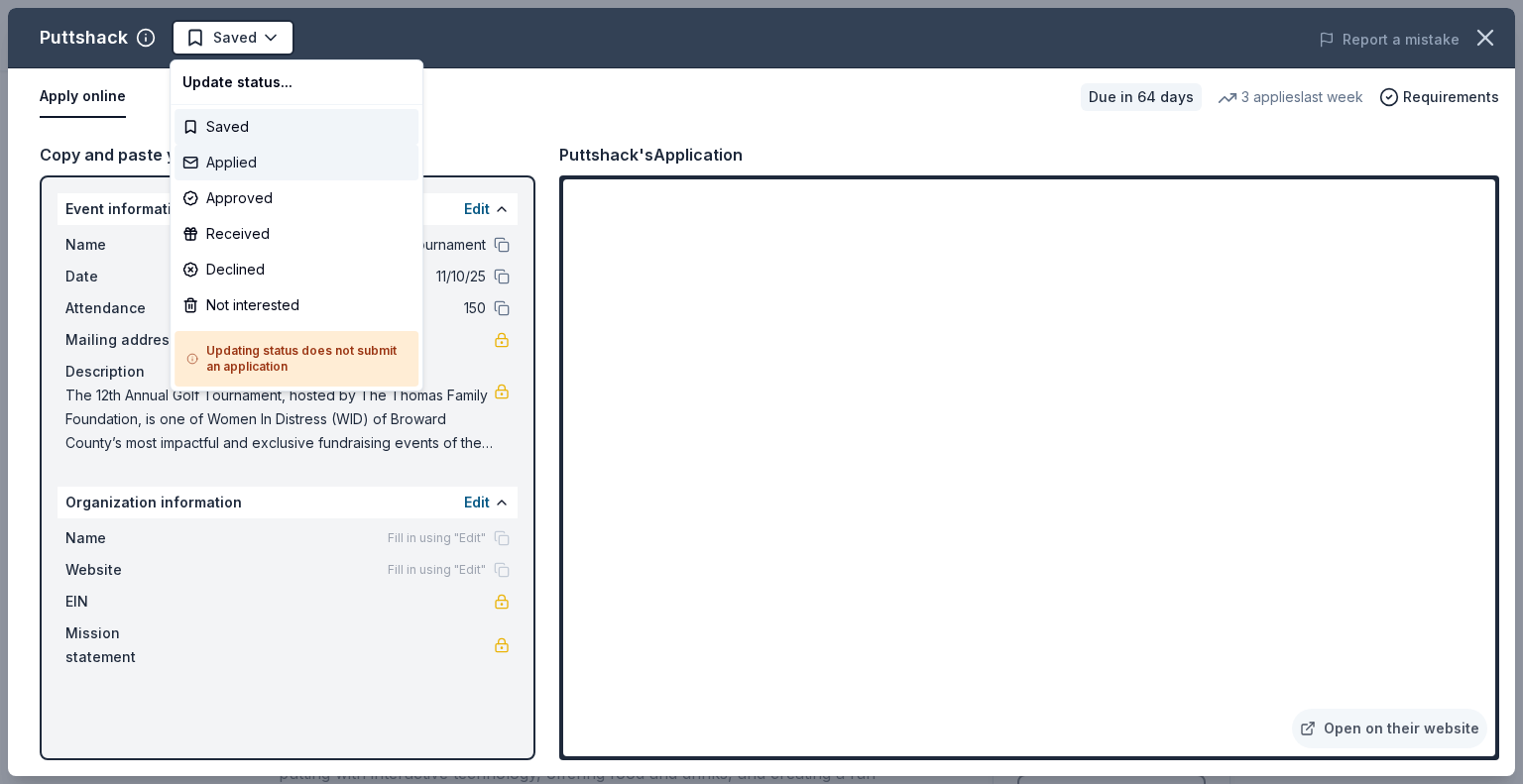 drag, startPoint x: 298, startPoint y: 197, endPoint x: 299, endPoint y: 153, distance: 44.01136 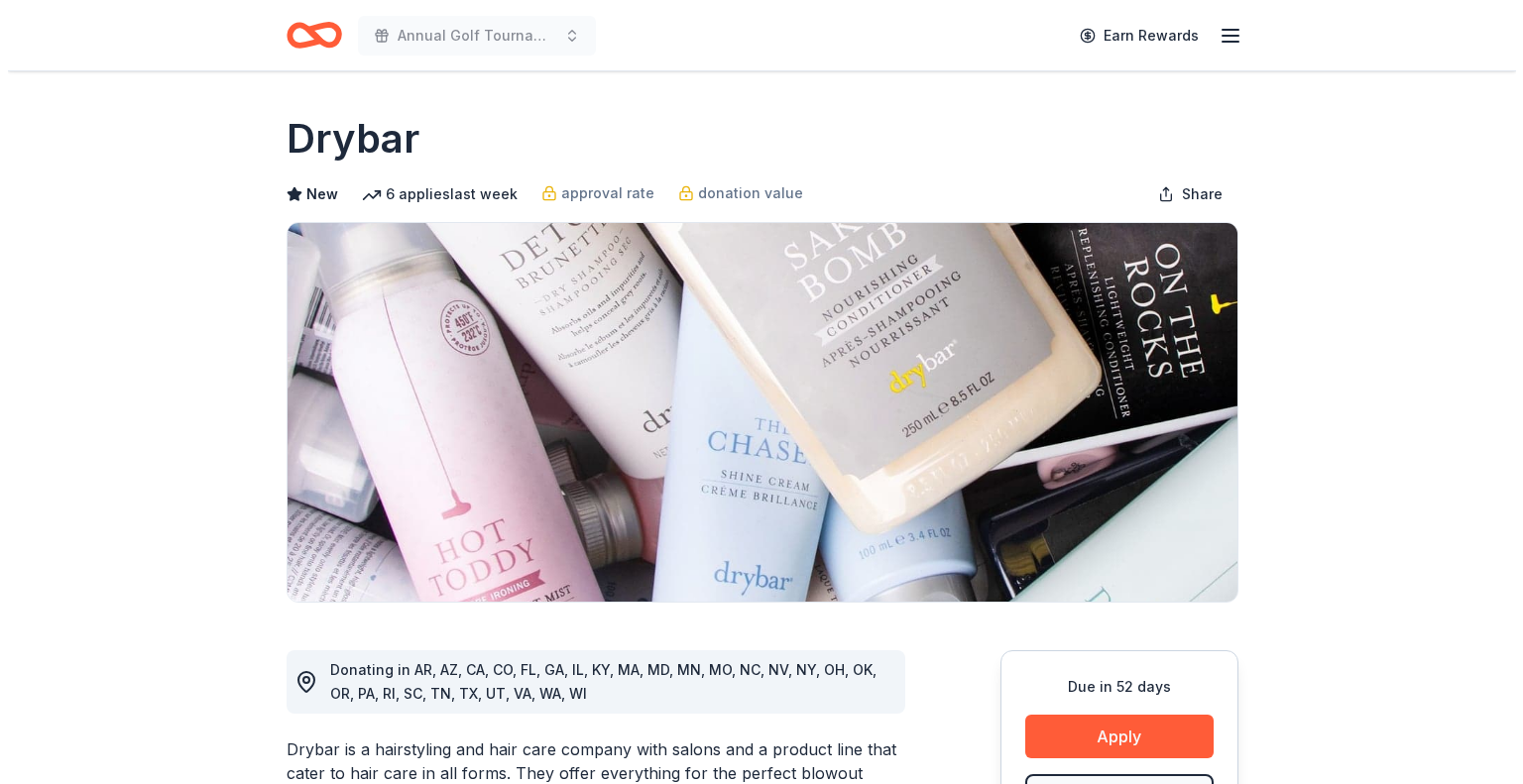 scroll, scrollTop: 0, scrollLeft: 0, axis: both 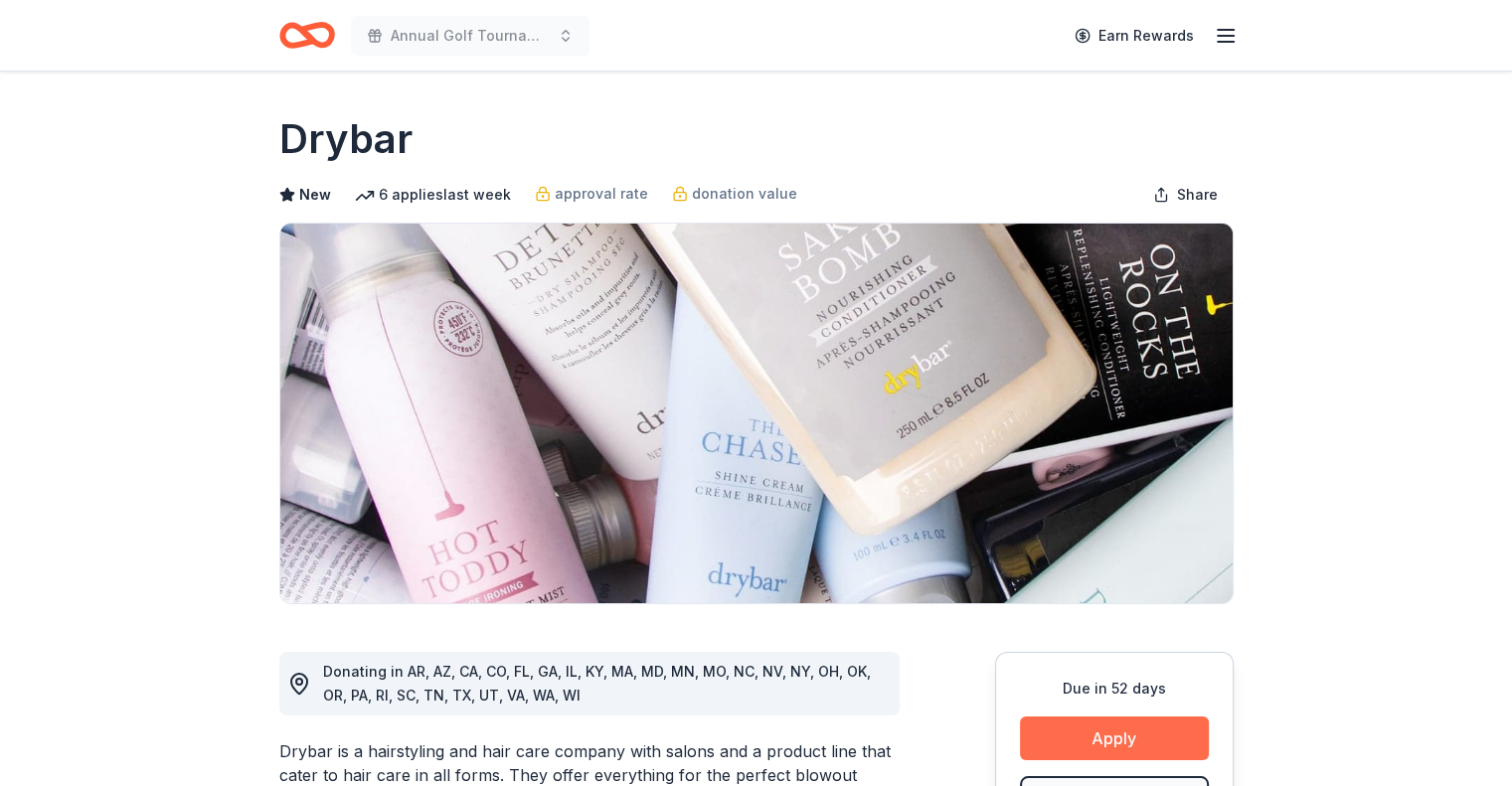 click on "Apply" at bounding box center (1114, 738) 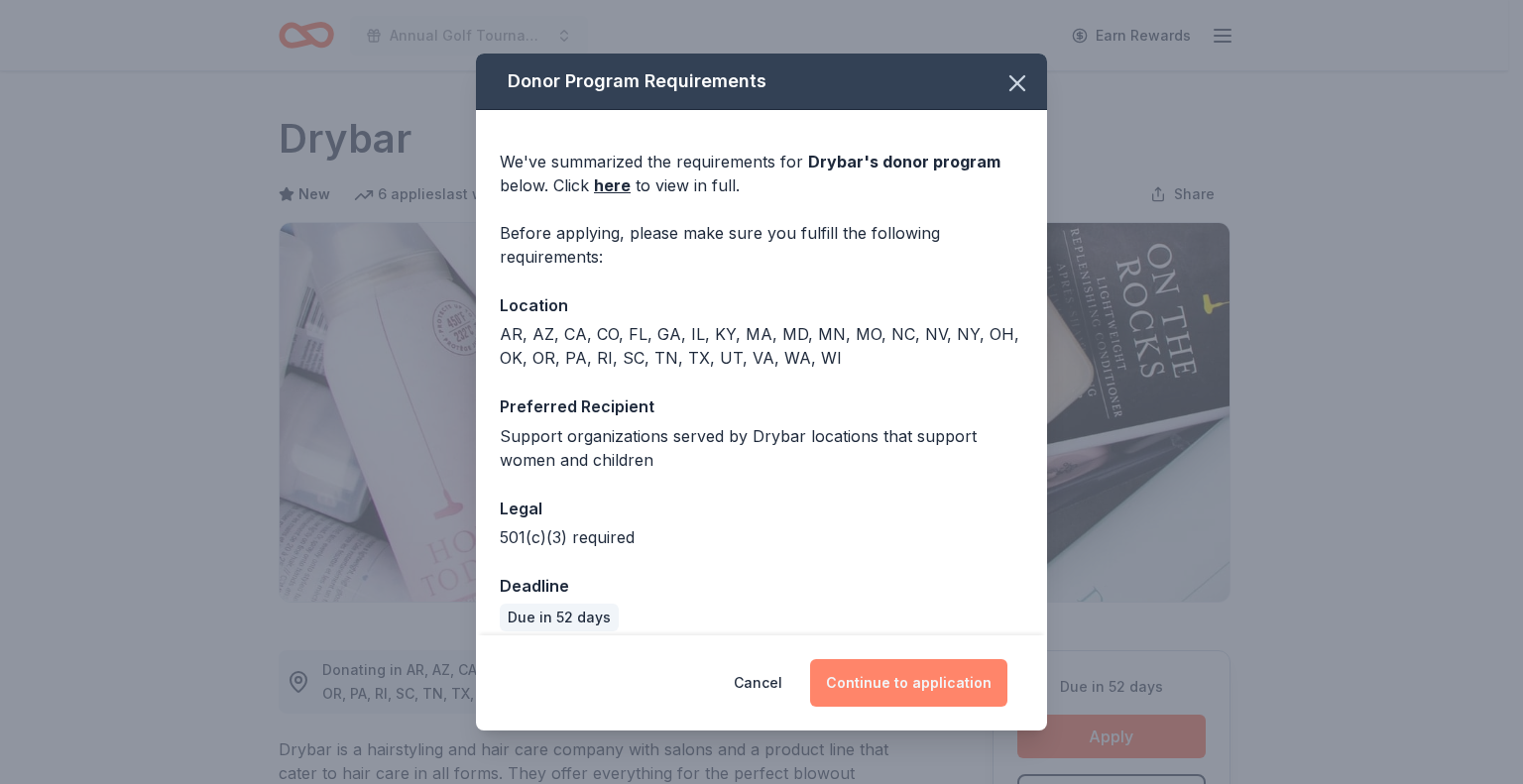 click on "Continue to application" at bounding box center (908, 683) 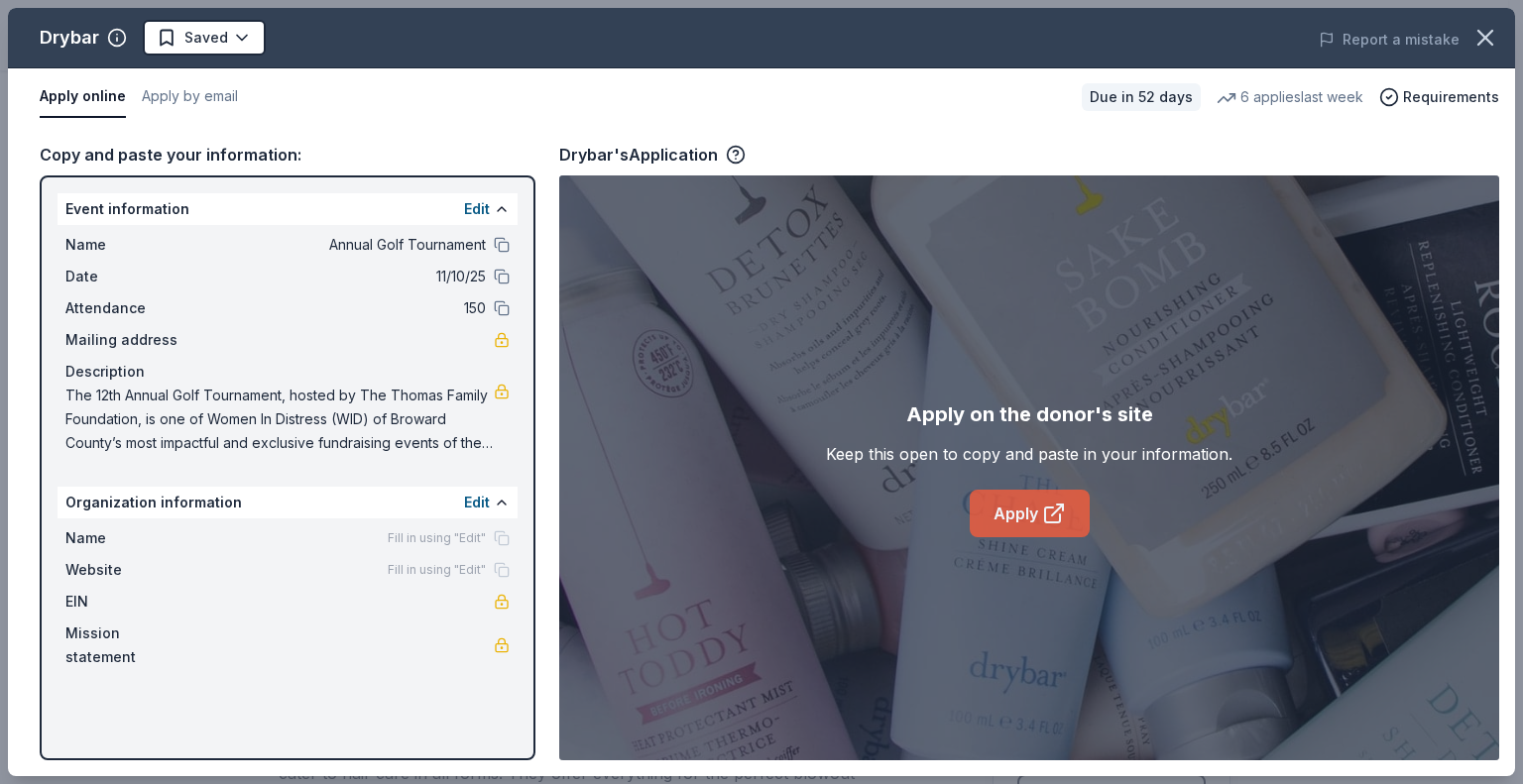 click on "Apply" at bounding box center (1029, 513) 